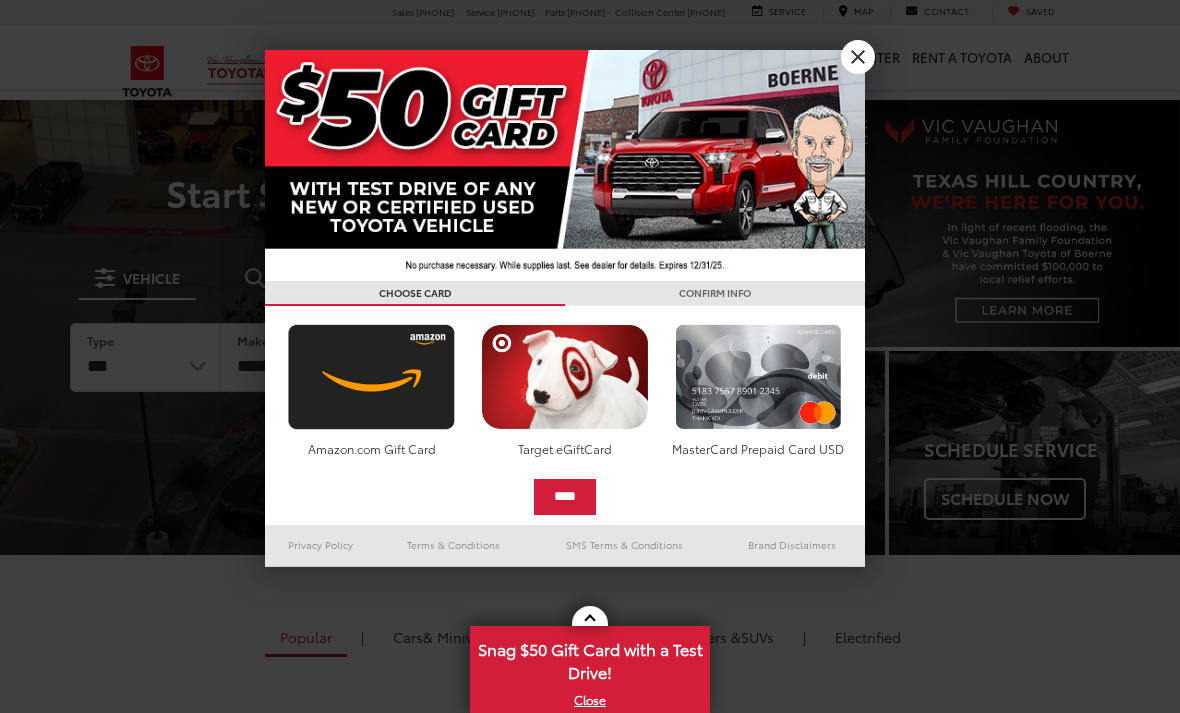 scroll, scrollTop: 0, scrollLeft: 0, axis: both 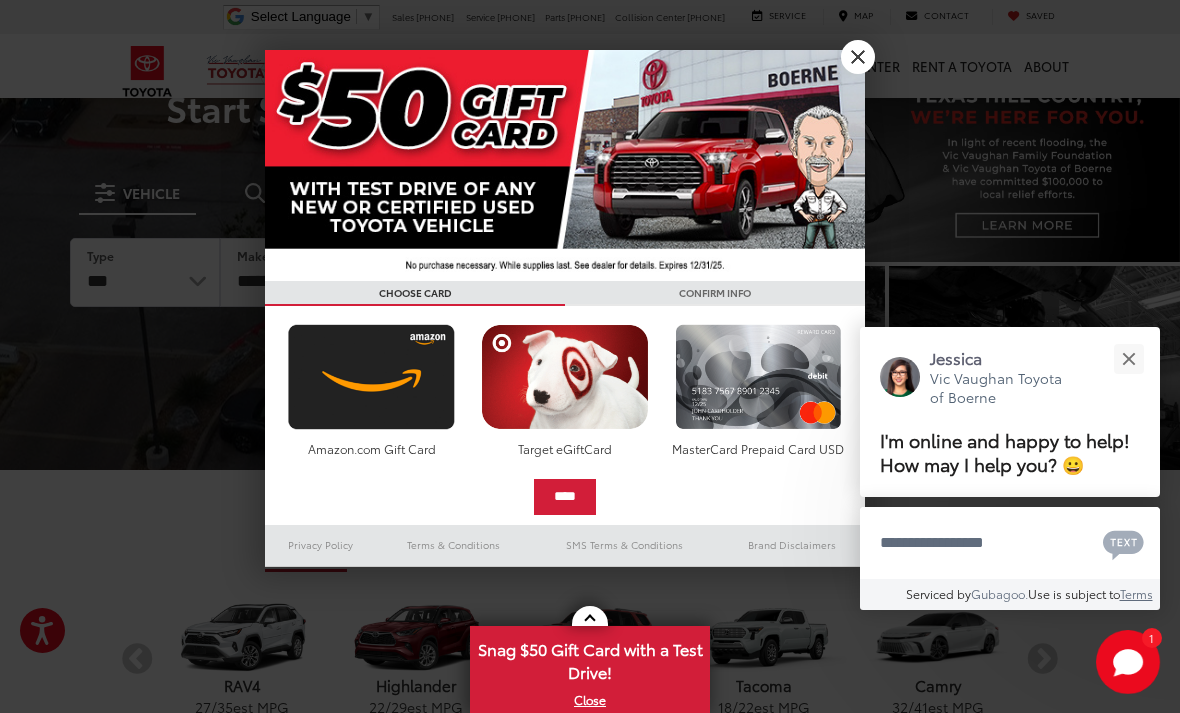 click on "X" at bounding box center [858, 57] 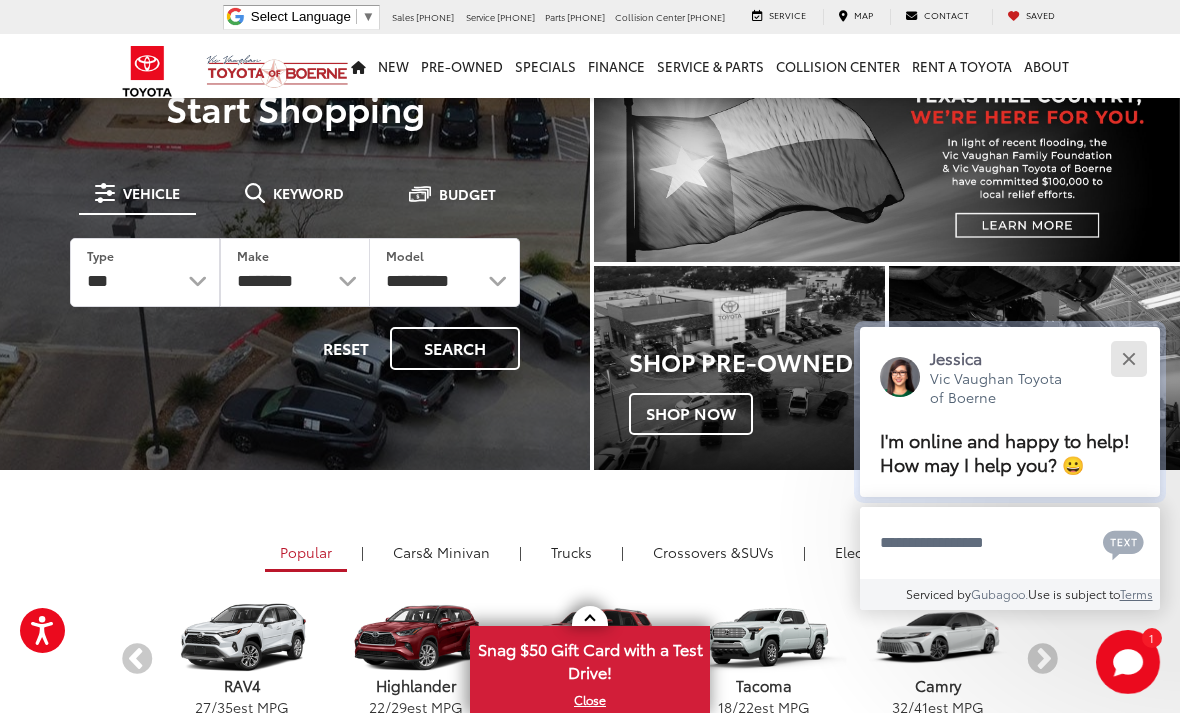 click at bounding box center [1128, 358] 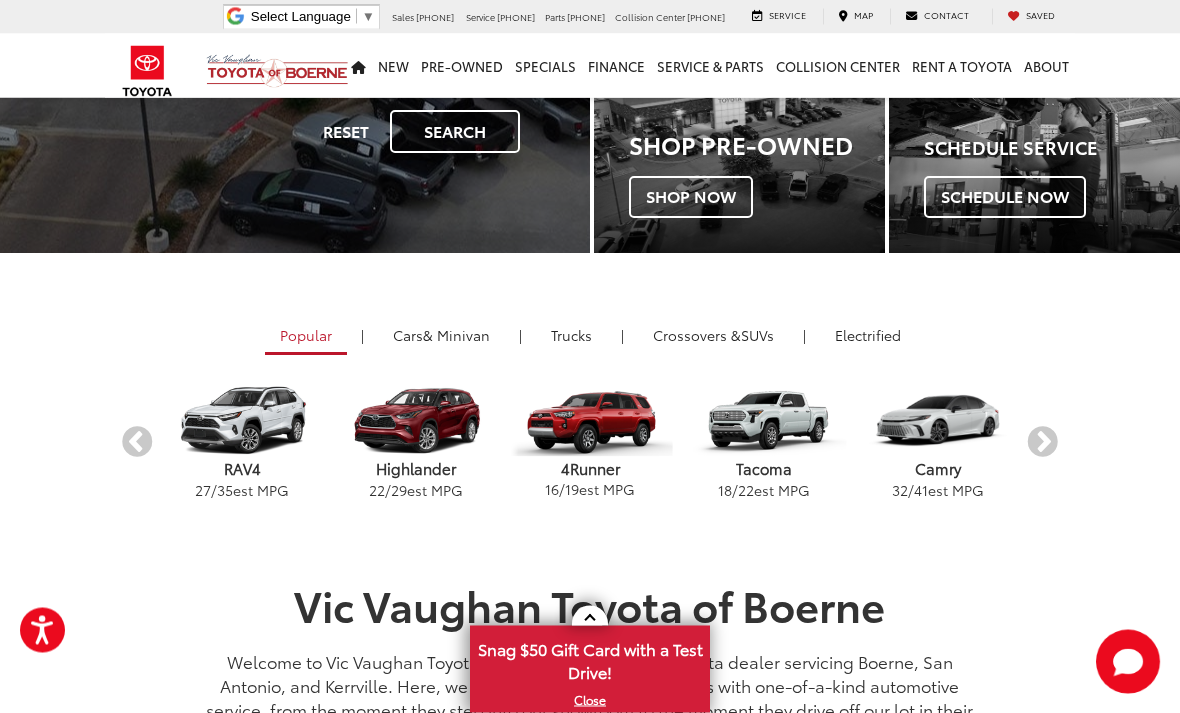 scroll, scrollTop: 303, scrollLeft: 0, axis: vertical 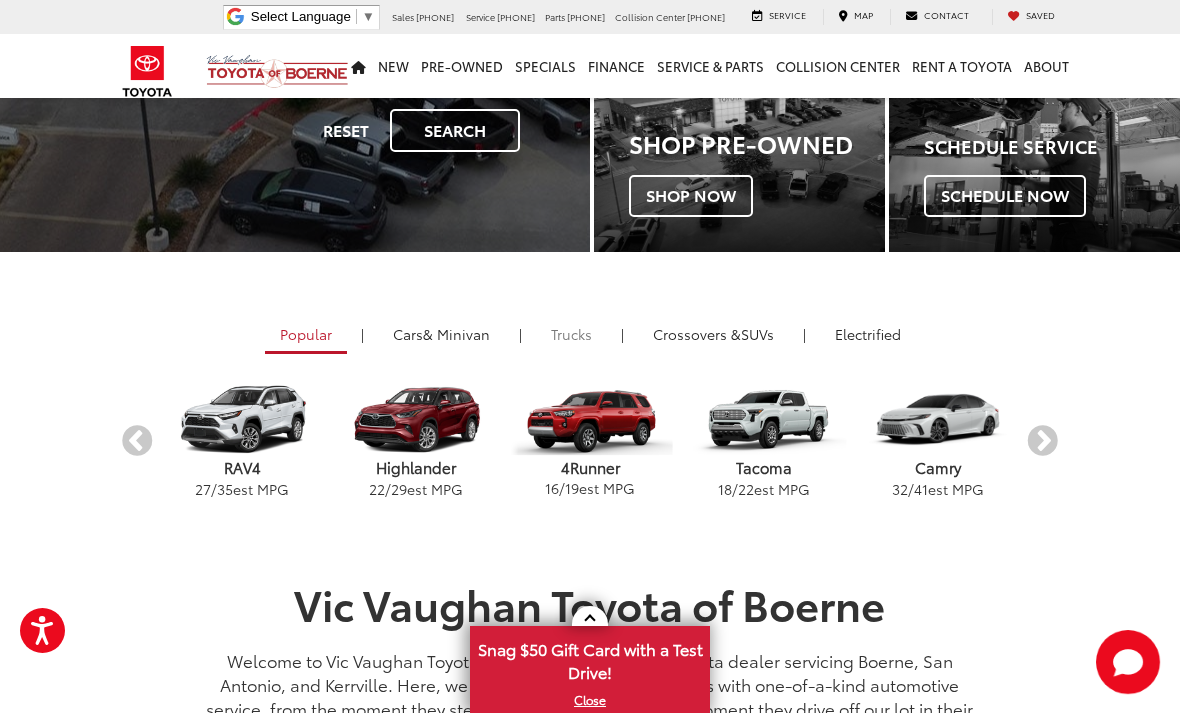 click on "Trucks" at bounding box center (571, 334) 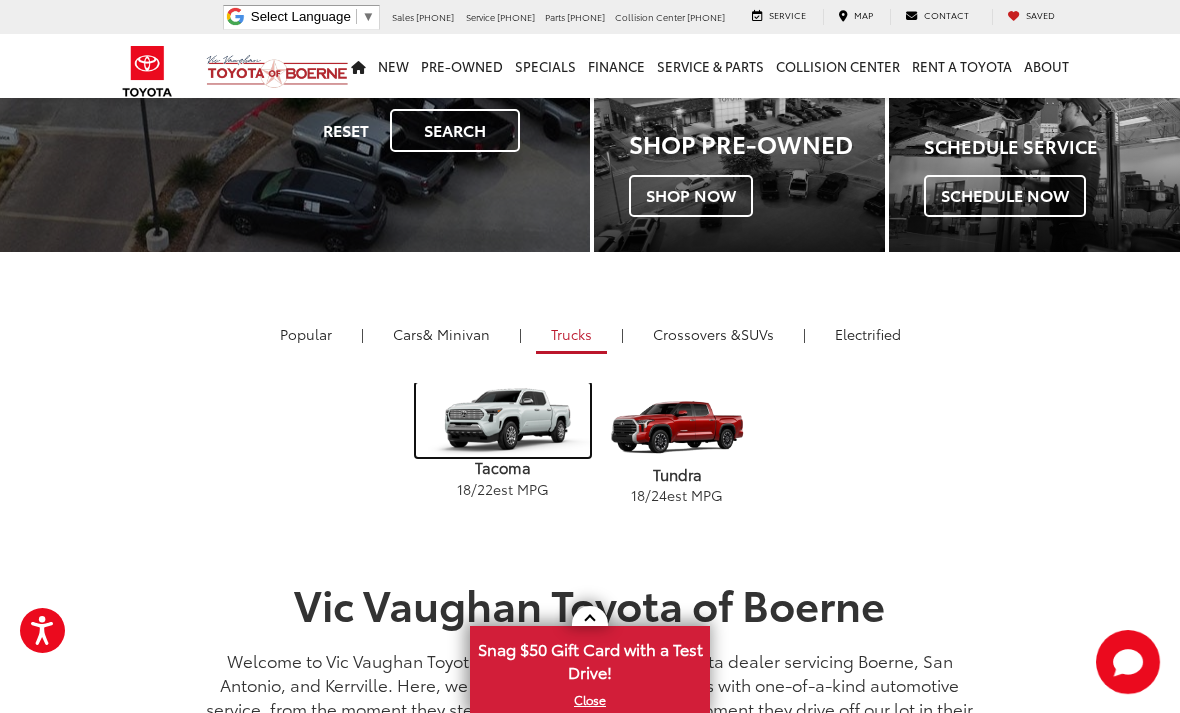 click at bounding box center (503, 420) 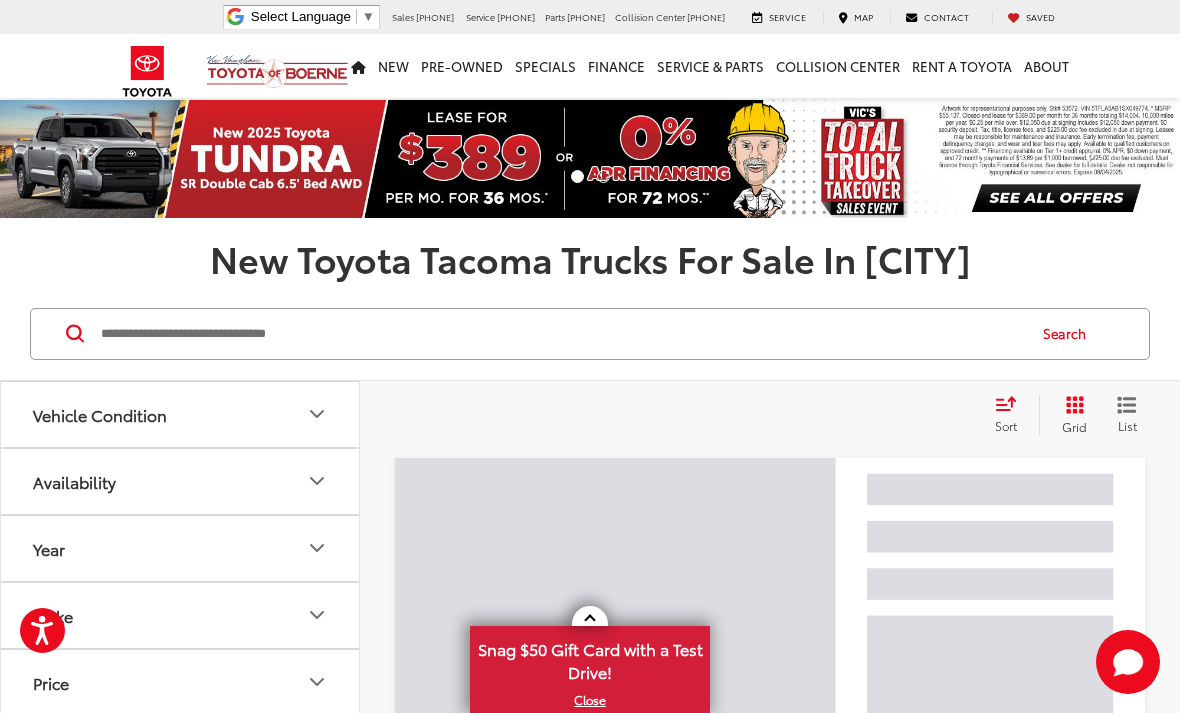 scroll, scrollTop: 195, scrollLeft: 0, axis: vertical 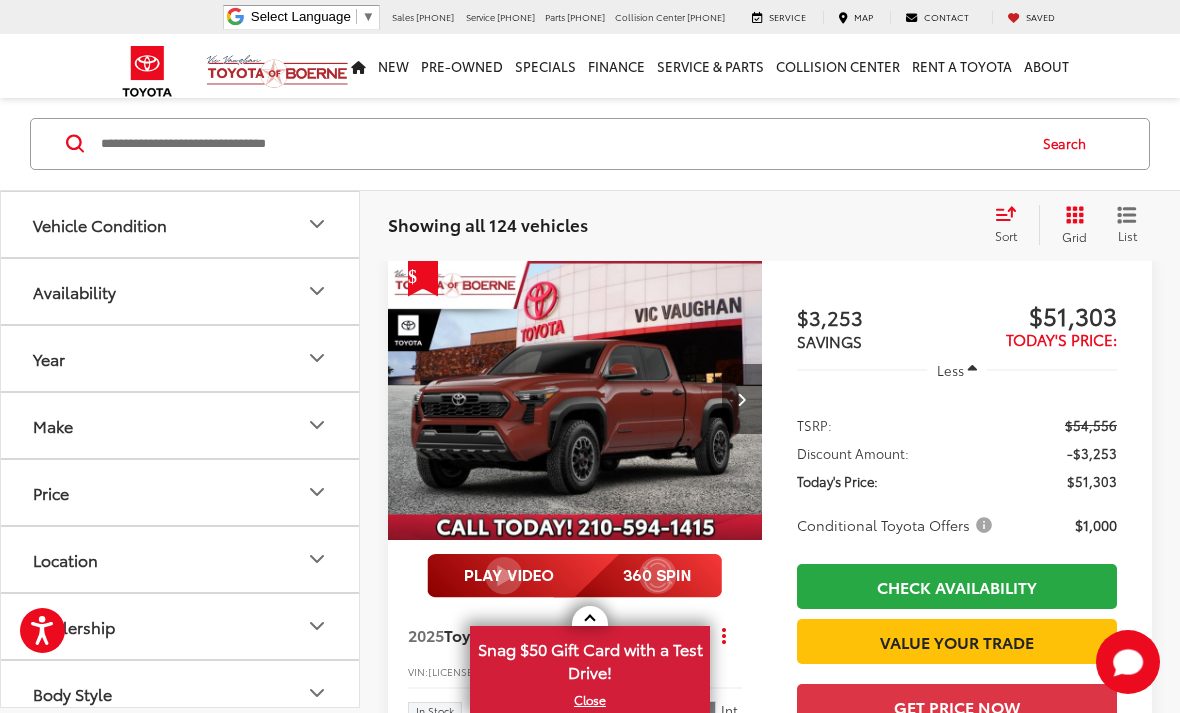 click at bounding box center [742, 399] 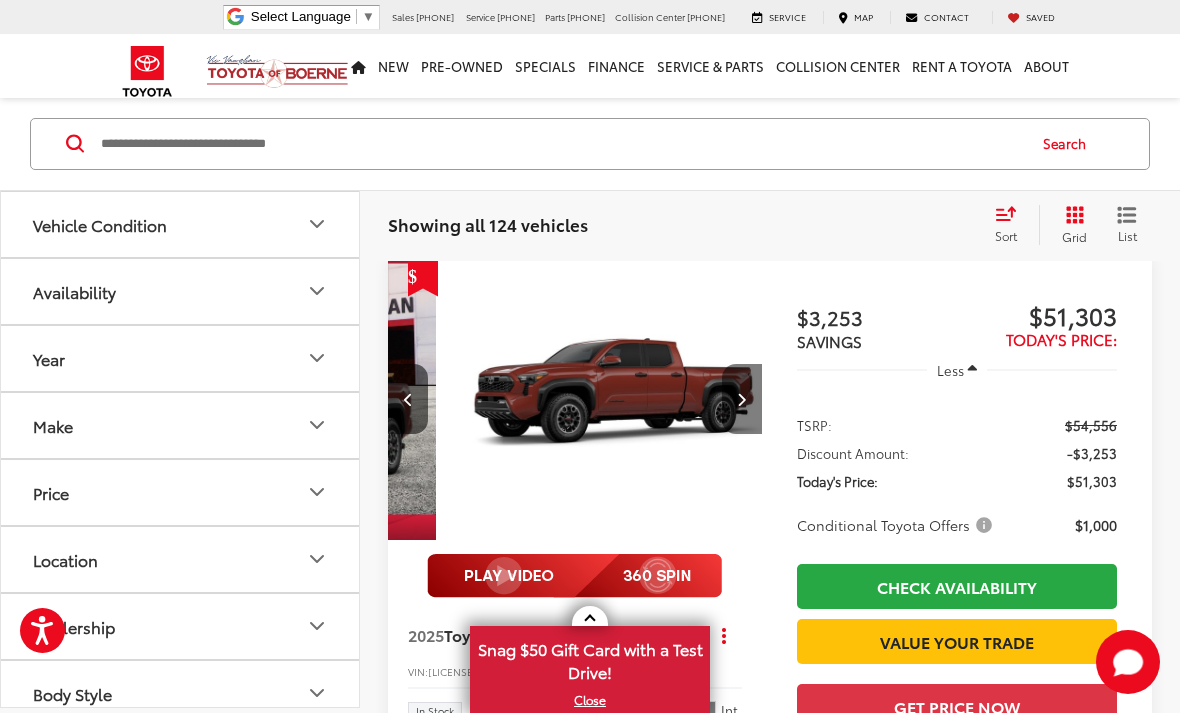 scroll, scrollTop: 0, scrollLeft: 377, axis: horizontal 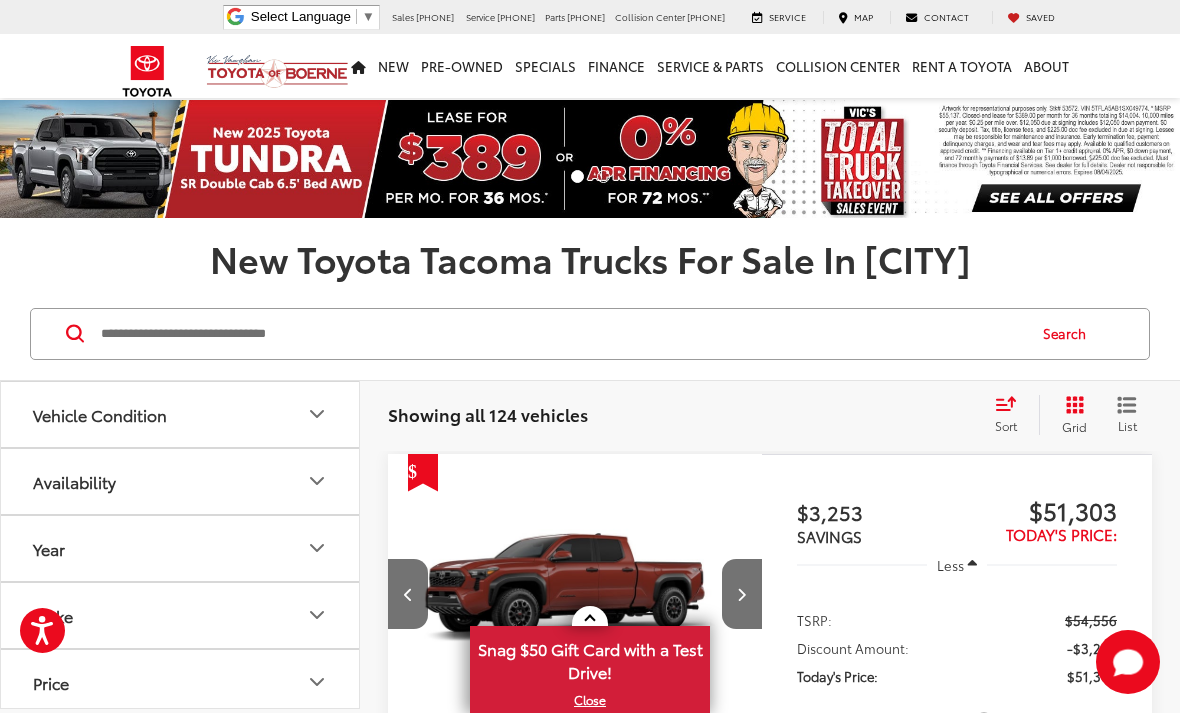 click on "Sort" at bounding box center [1006, 425] 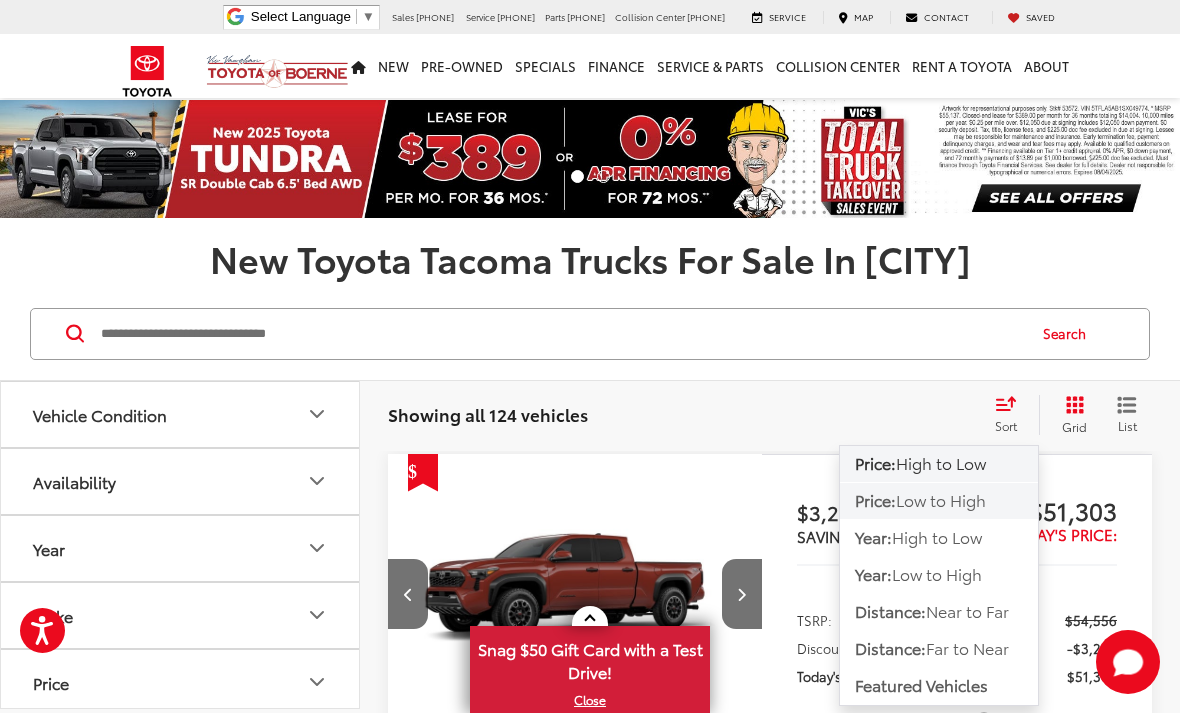 click on "Price:" at bounding box center [875, 499] 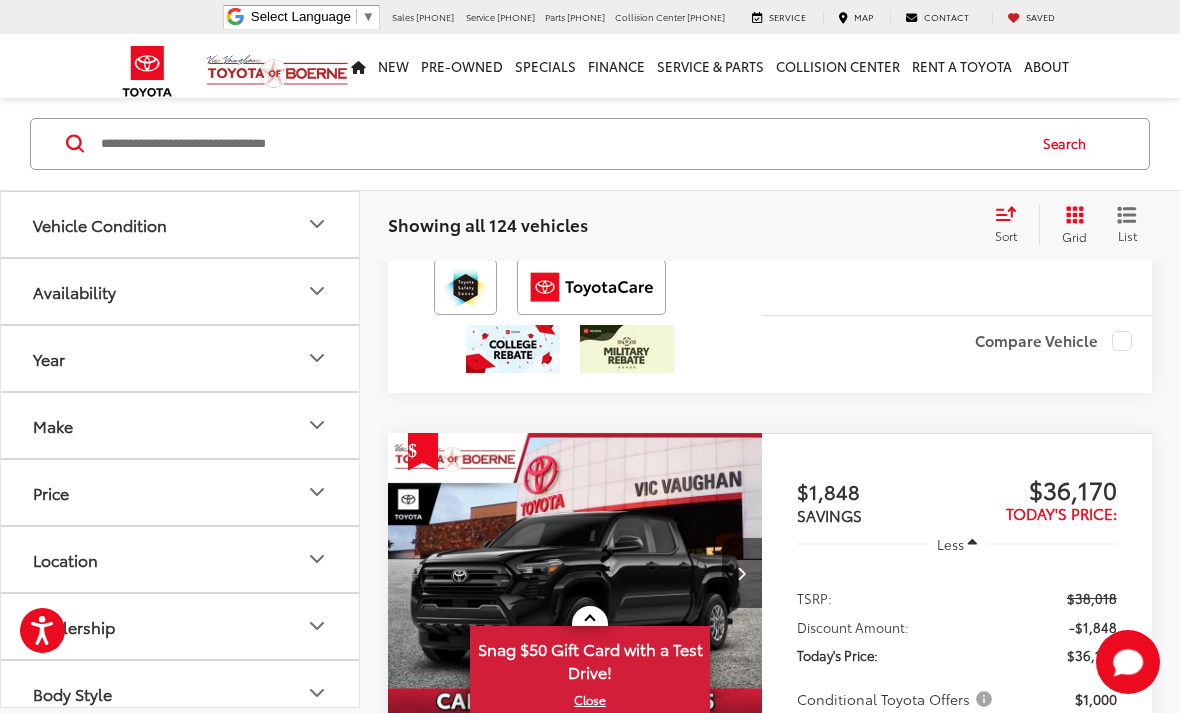 scroll, scrollTop: 5746, scrollLeft: 0, axis: vertical 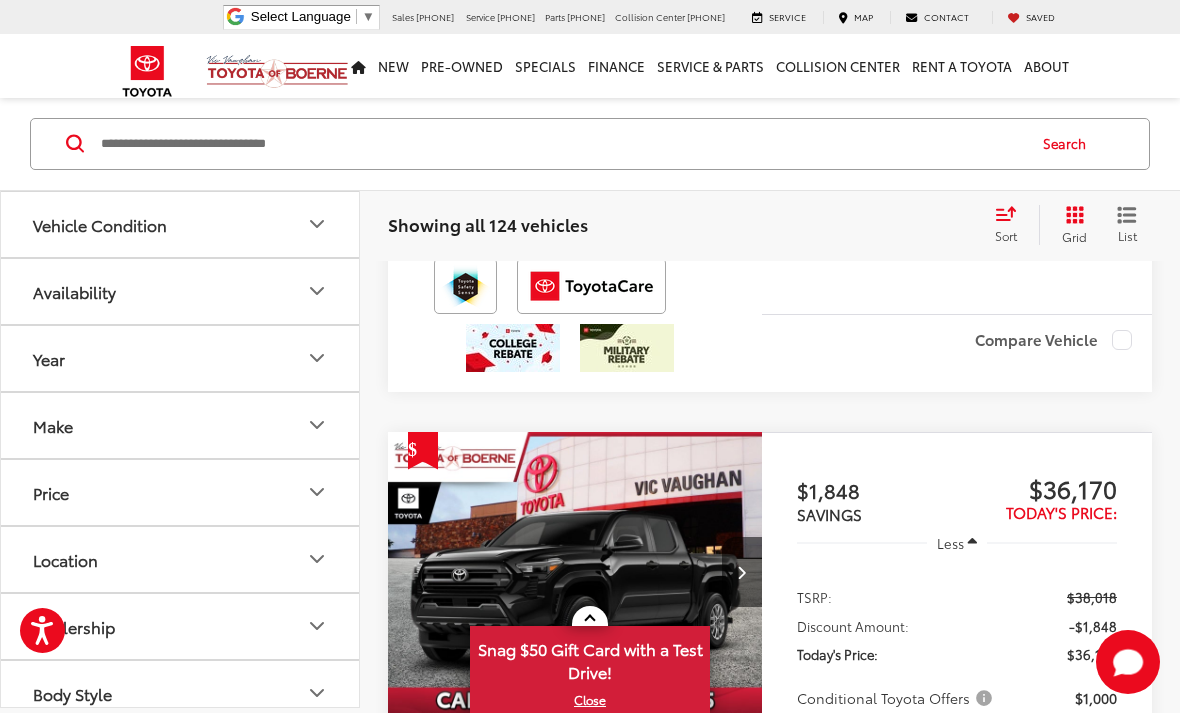 click on "Body Style" at bounding box center [181, 693] 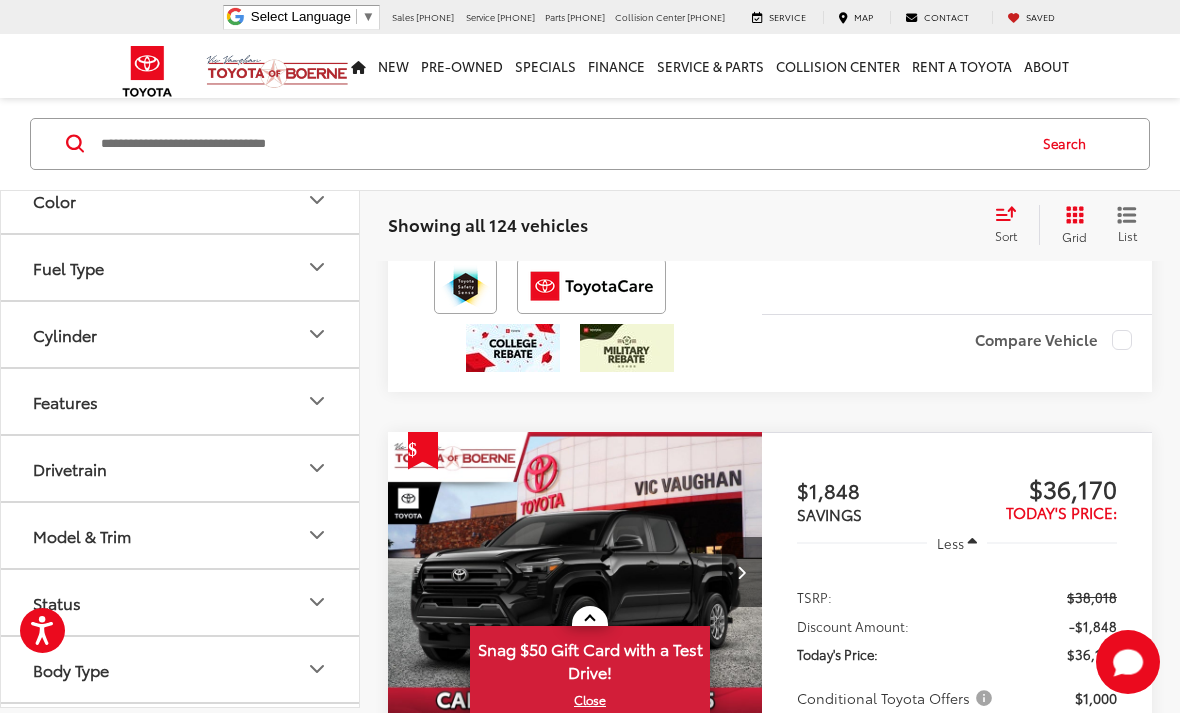 scroll, scrollTop: 709, scrollLeft: 0, axis: vertical 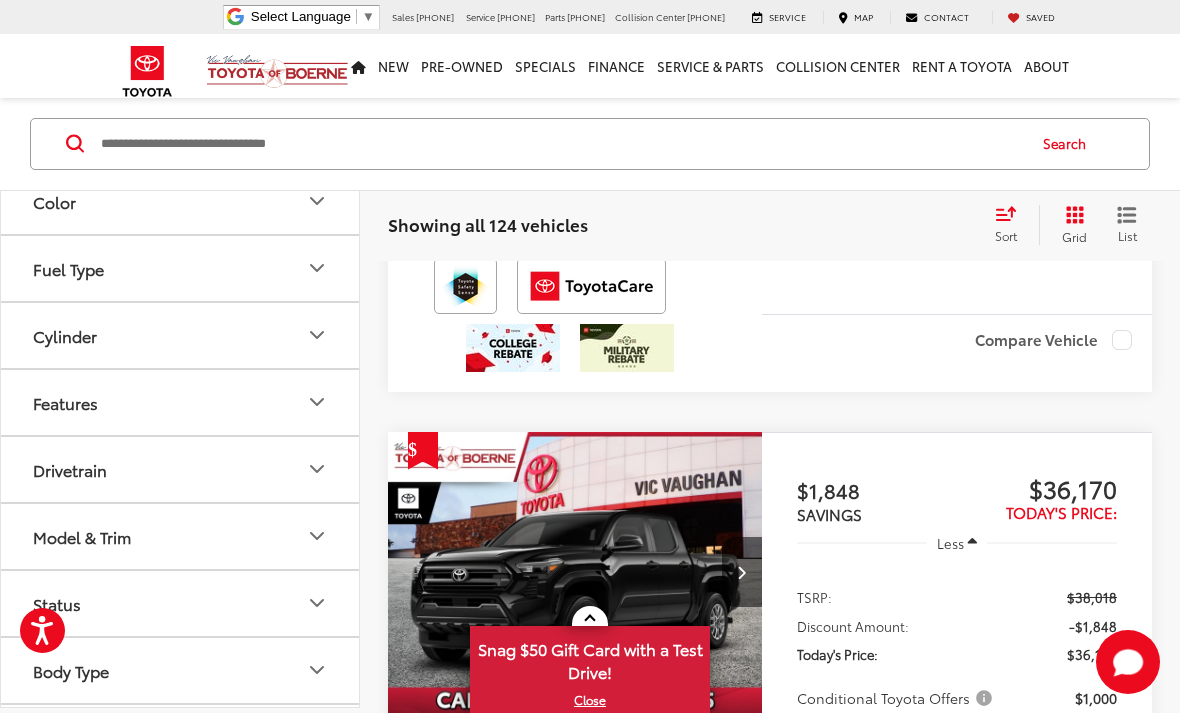 click on "Drivetrain" at bounding box center [70, 469] 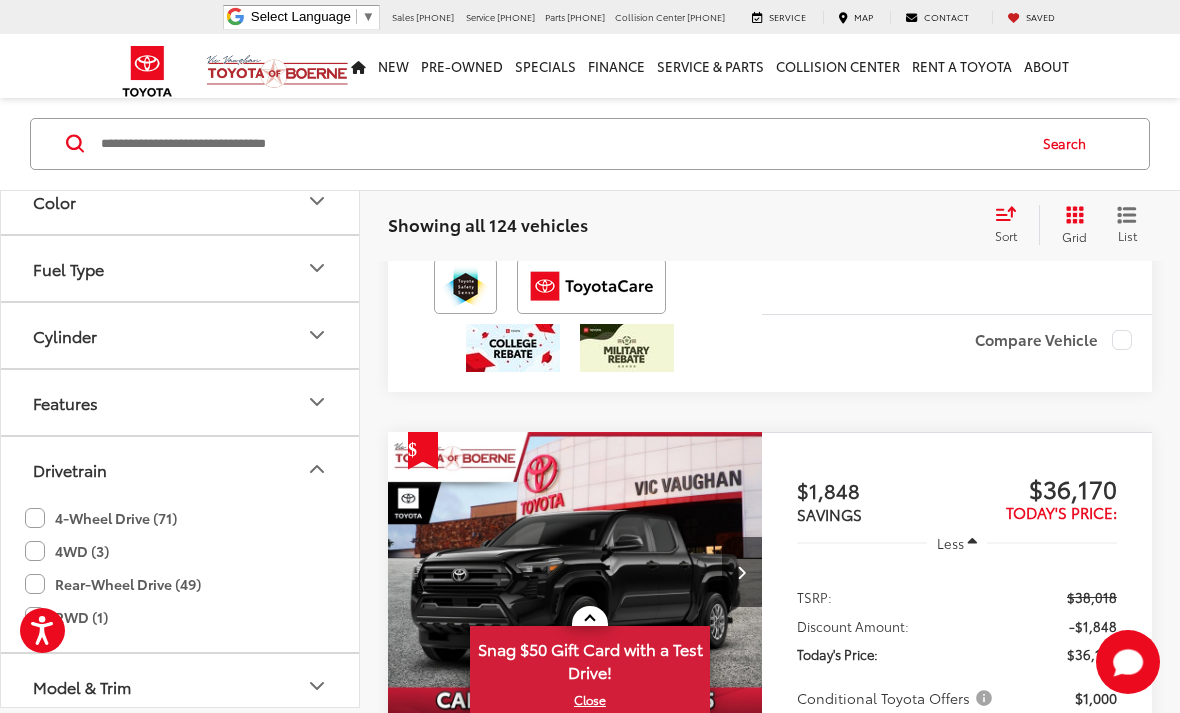 click on "4-Wheel Drive (71)" 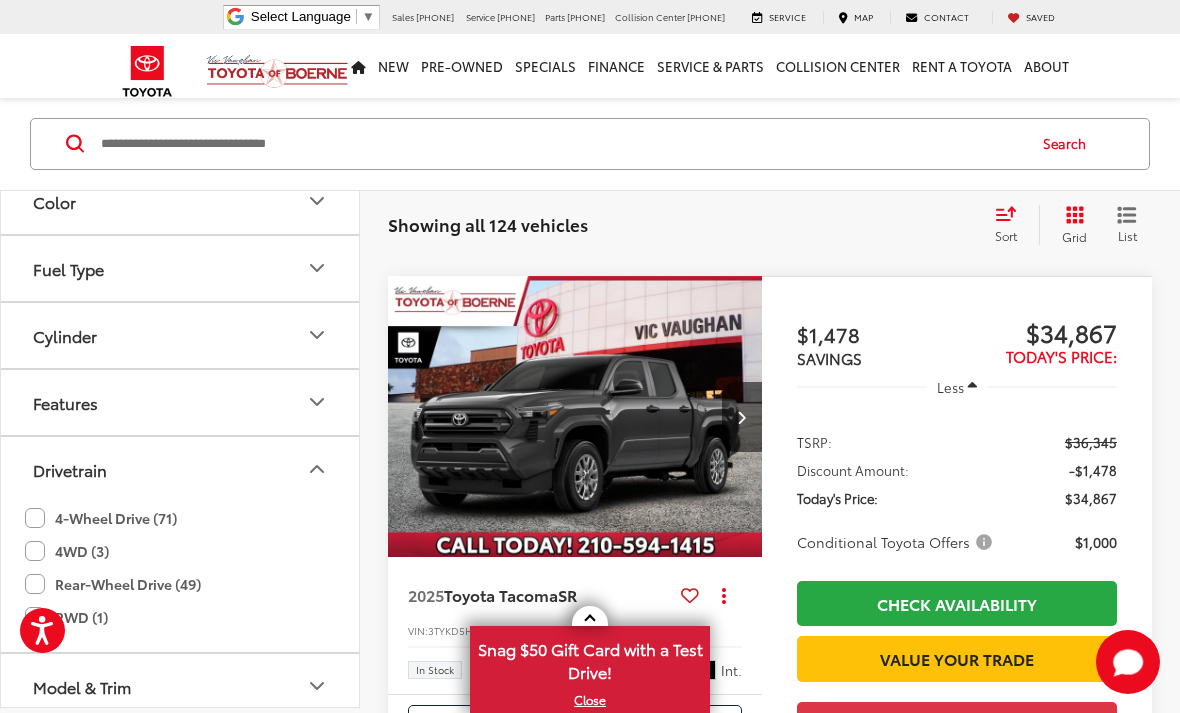 scroll, scrollTop: 189, scrollLeft: 0, axis: vertical 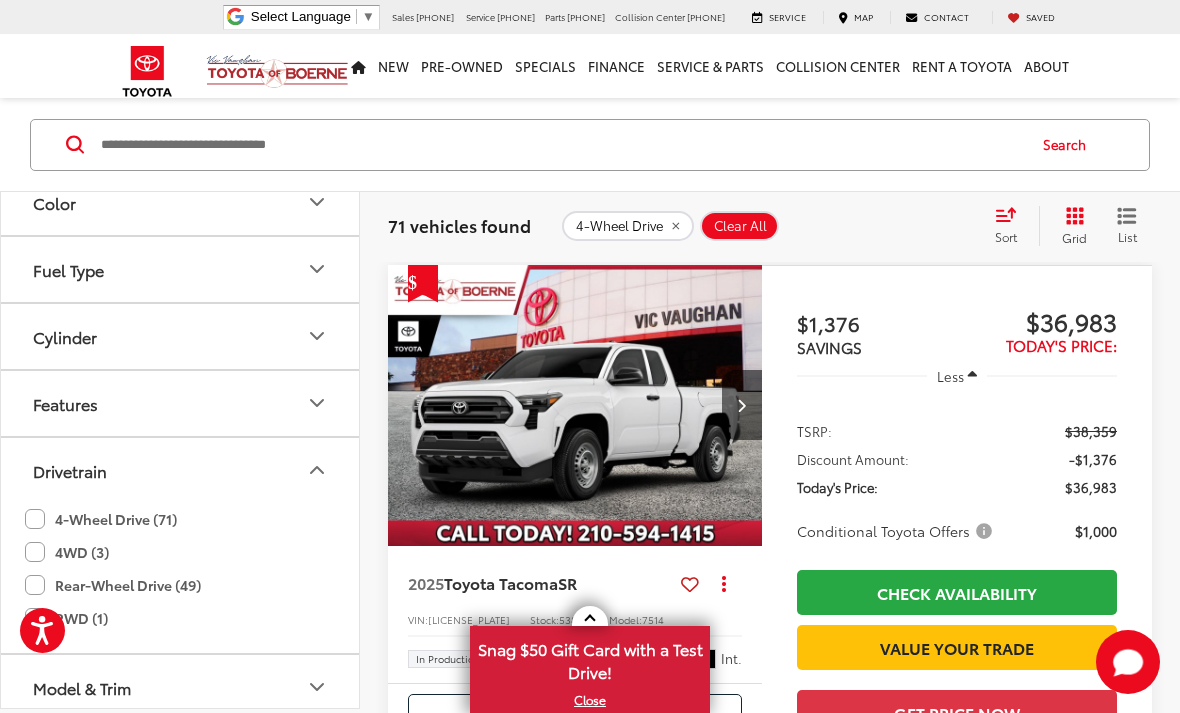 click on "4WD (3)" 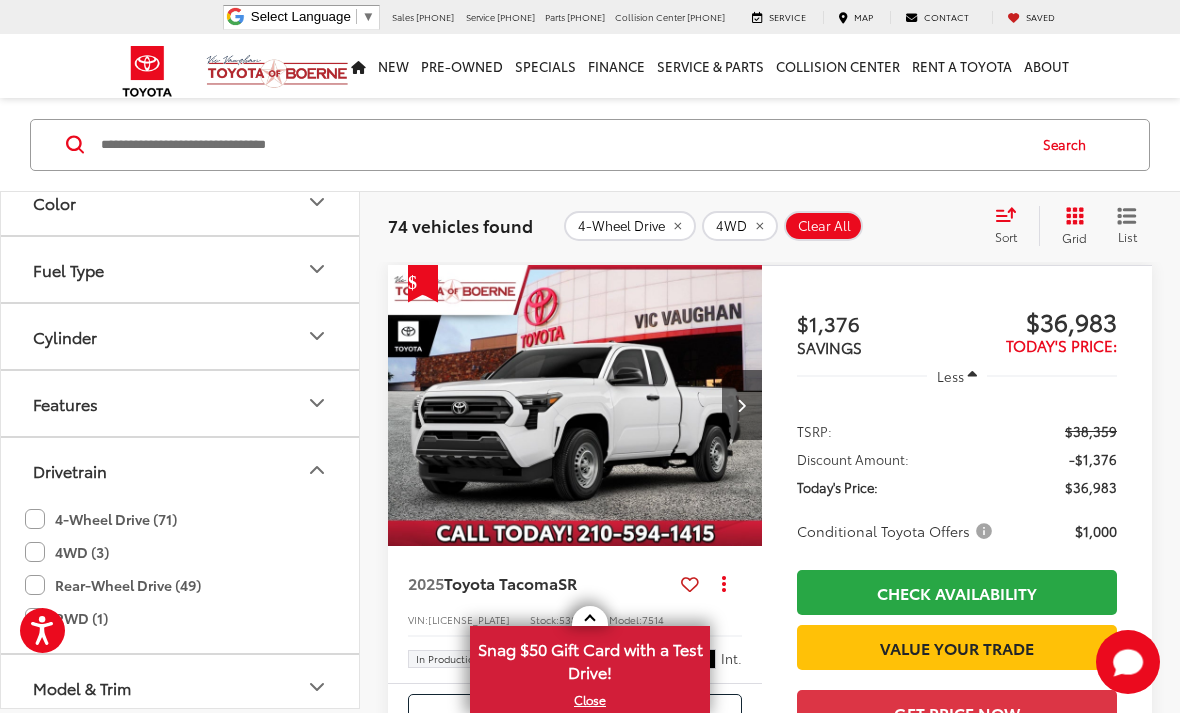 click on "Drivetrain" at bounding box center [181, 470] 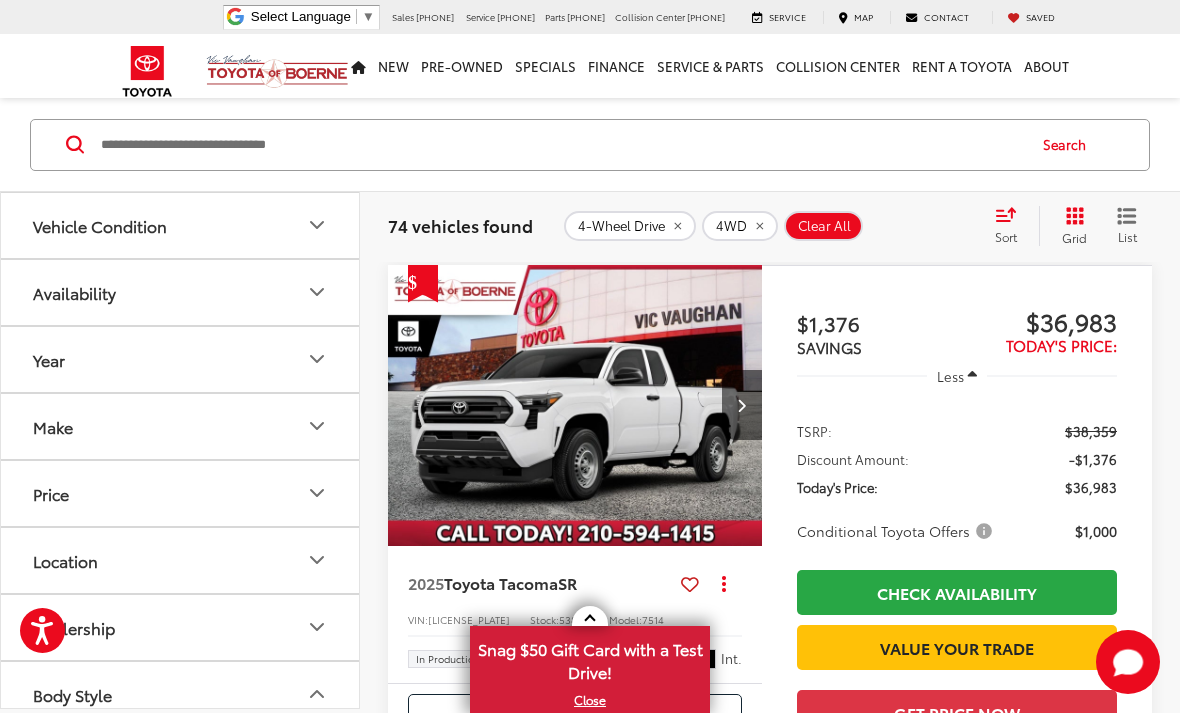 scroll, scrollTop: 0, scrollLeft: 0, axis: both 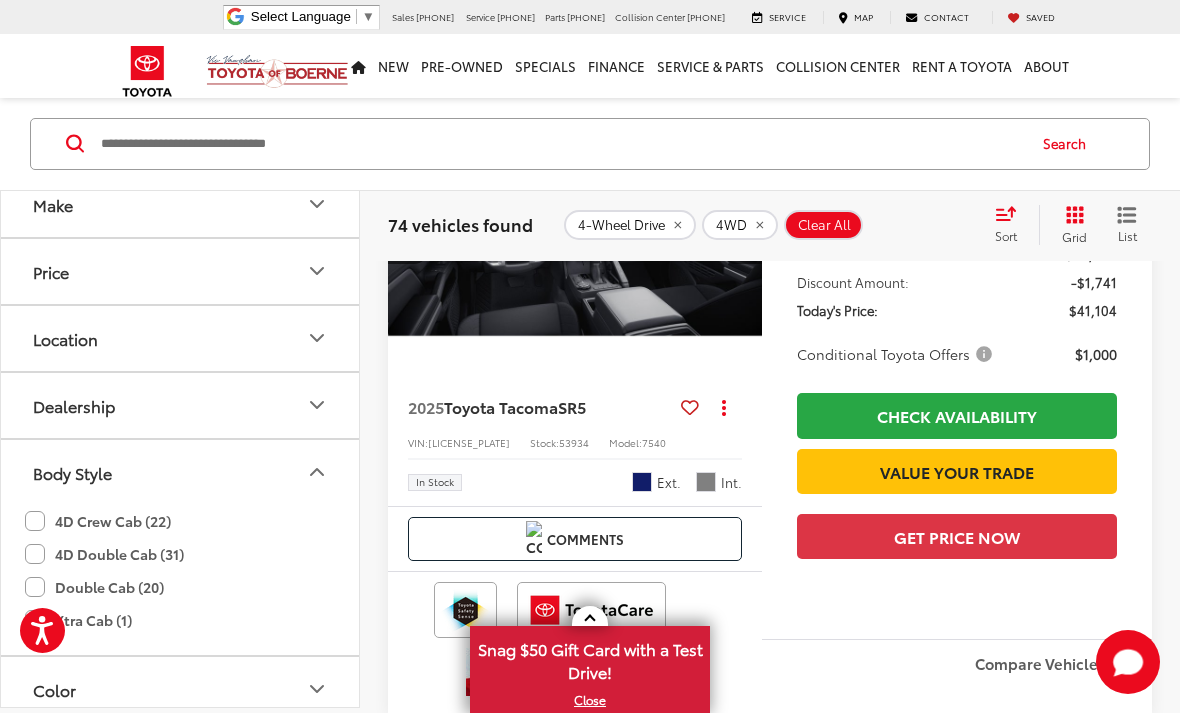 click at bounding box center [575, 229] 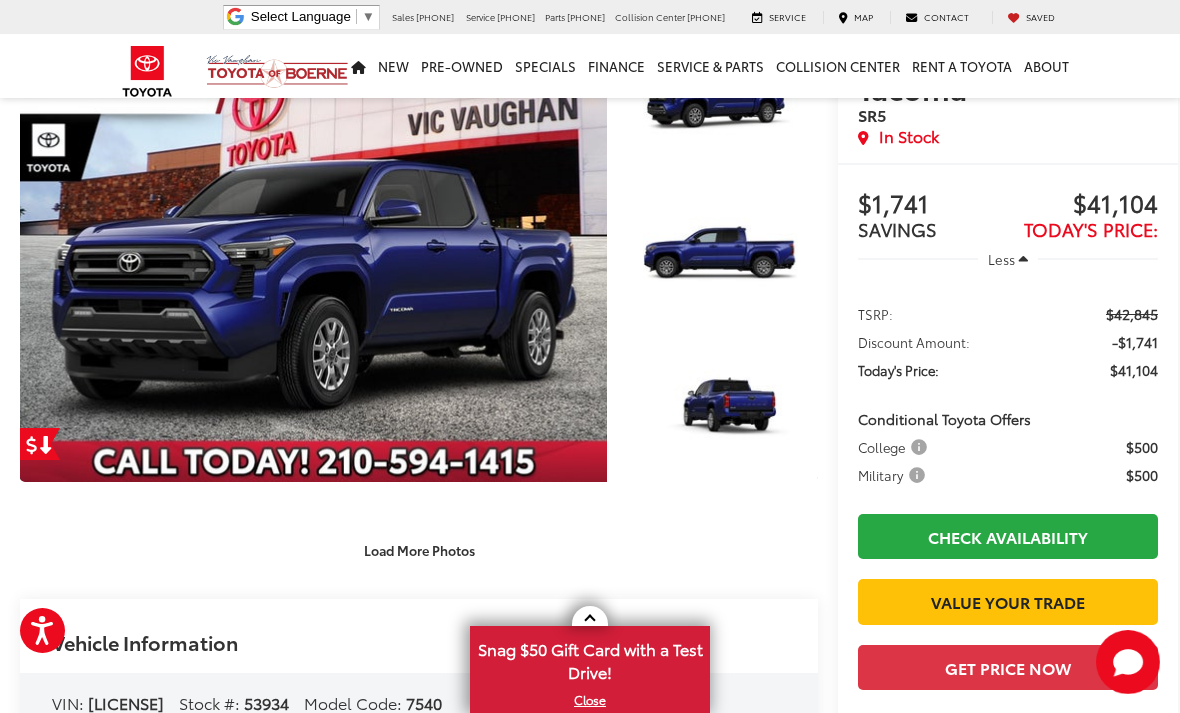 scroll, scrollTop: 148, scrollLeft: 0, axis: vertical 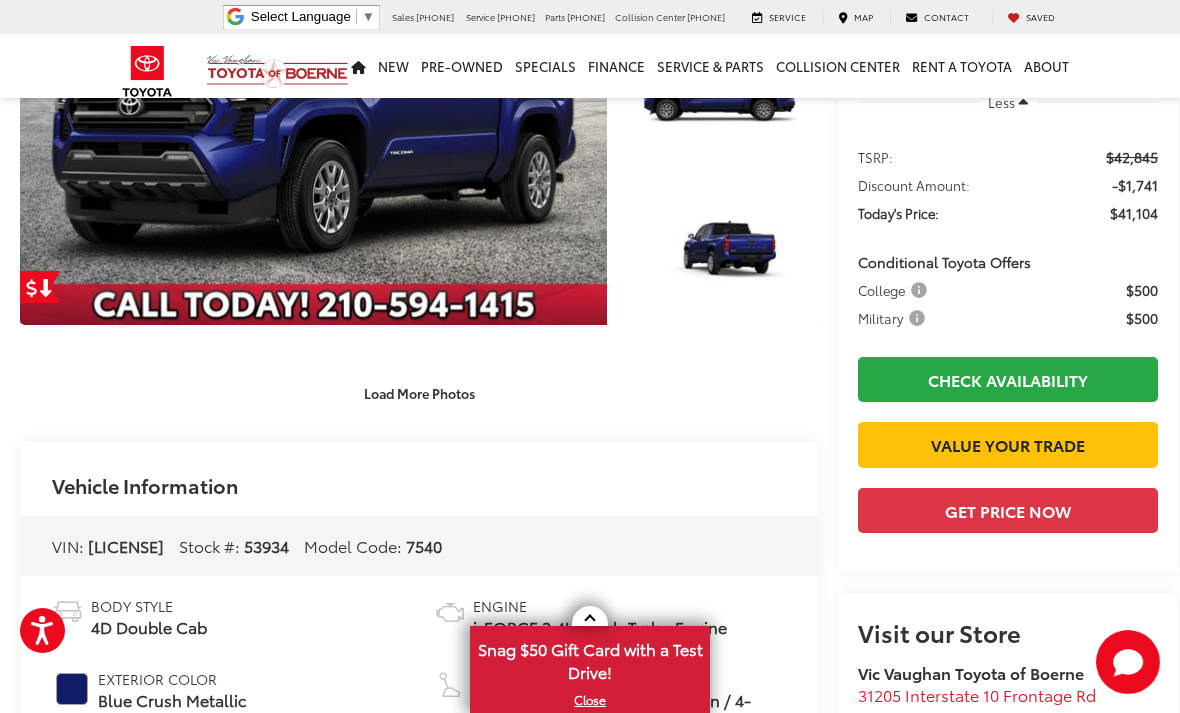 click at bounding box center [1008, 478] 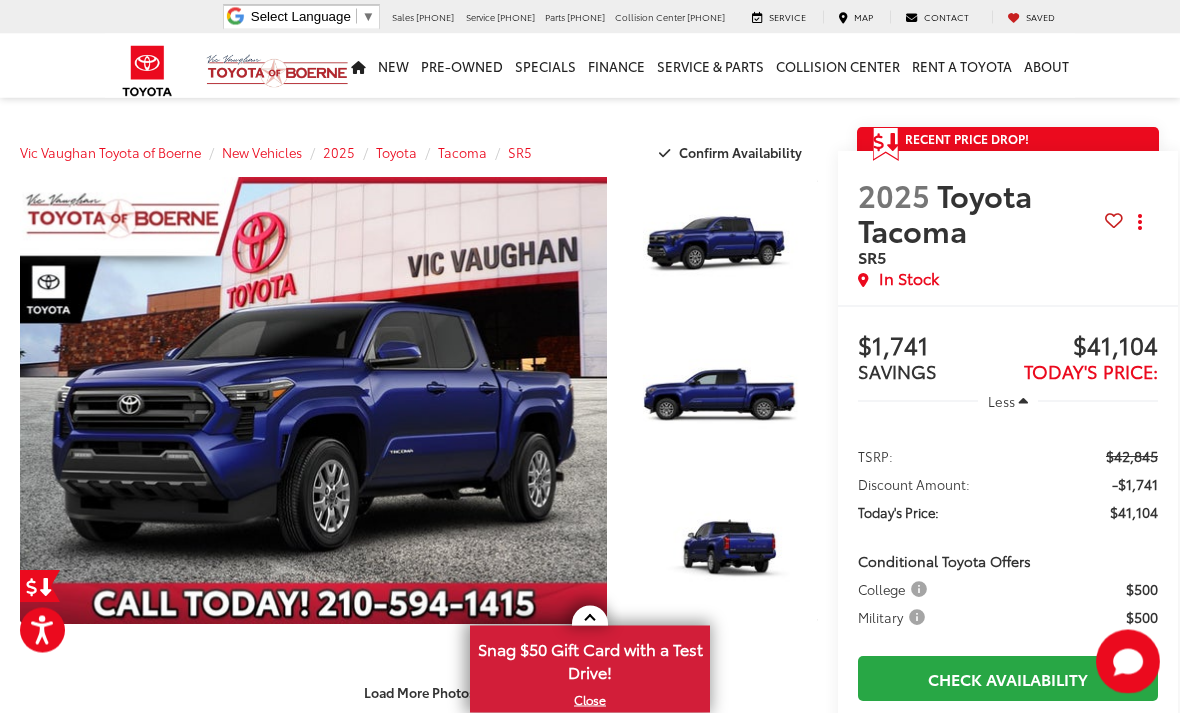 scroll, scrollTop: 0, scrollLeft: 0, axis: both 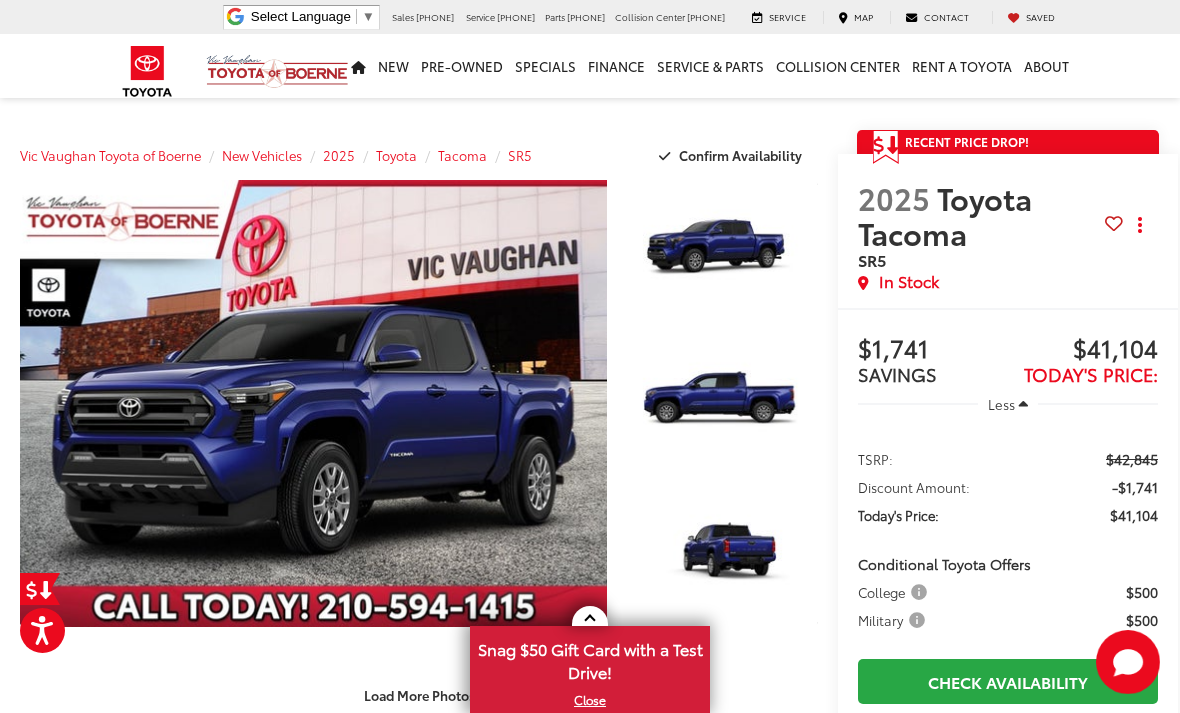 click on "SAVINGS" at bounding box center (897, 374) 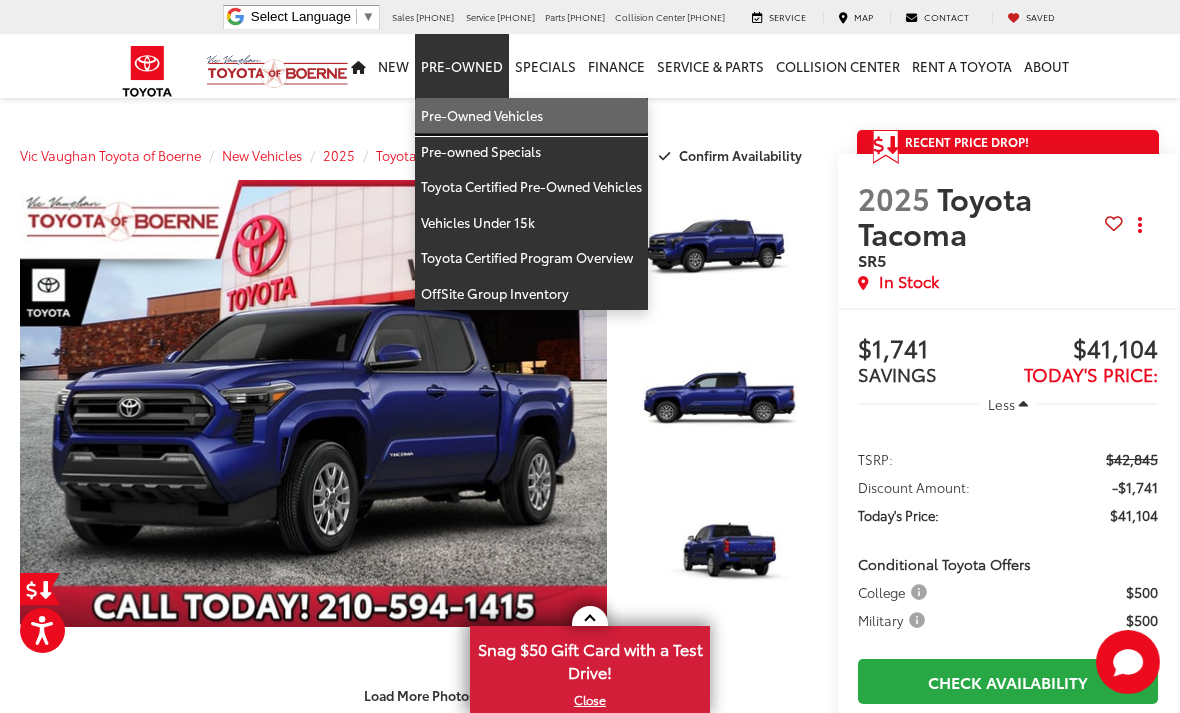 click on "Pre-Owned Vehicles" at bounding box center (531, 116) 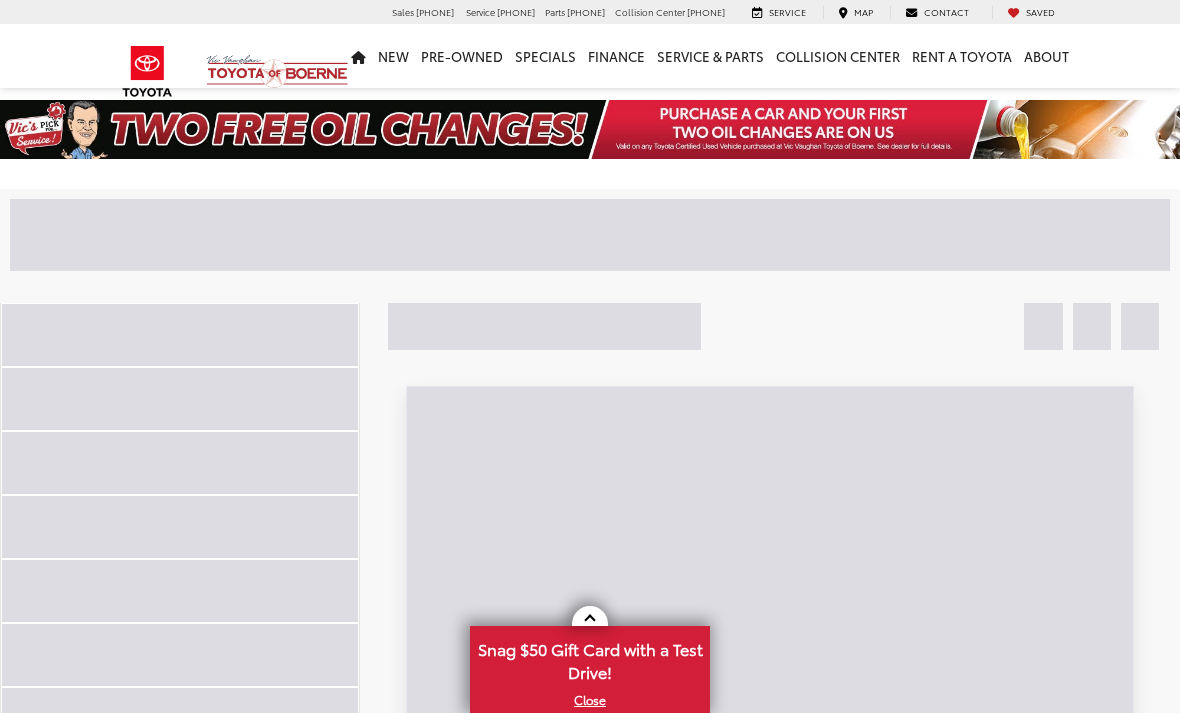 scroll, scrollTop: 0, scrollLeft: 0, axis: both 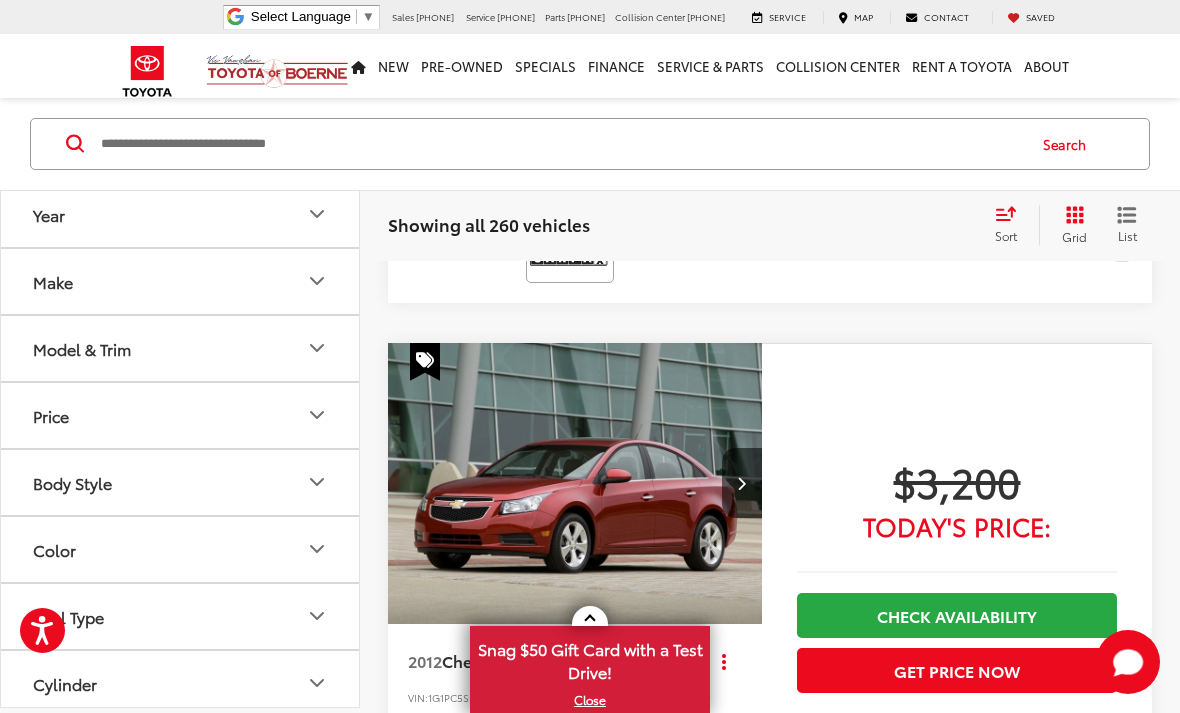 click on "Body Style" at bounding box center [181, 482] 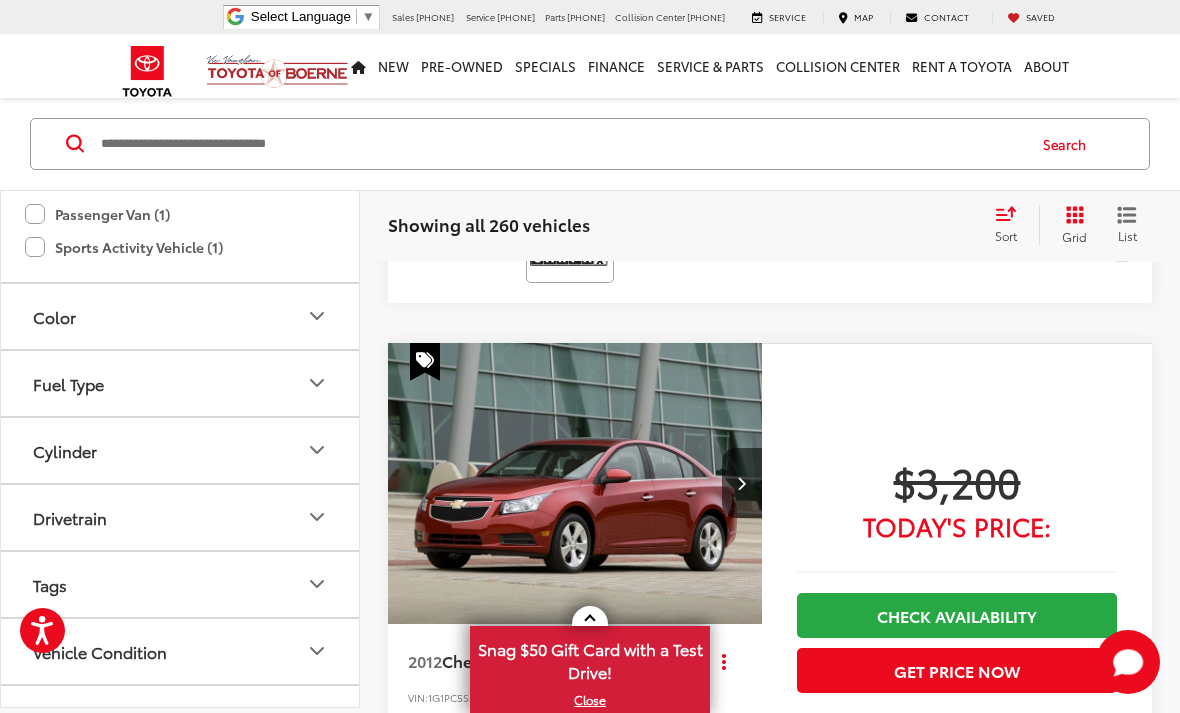 scroll, scrollTop: 813, scrollLeft: 0, axis: vertical 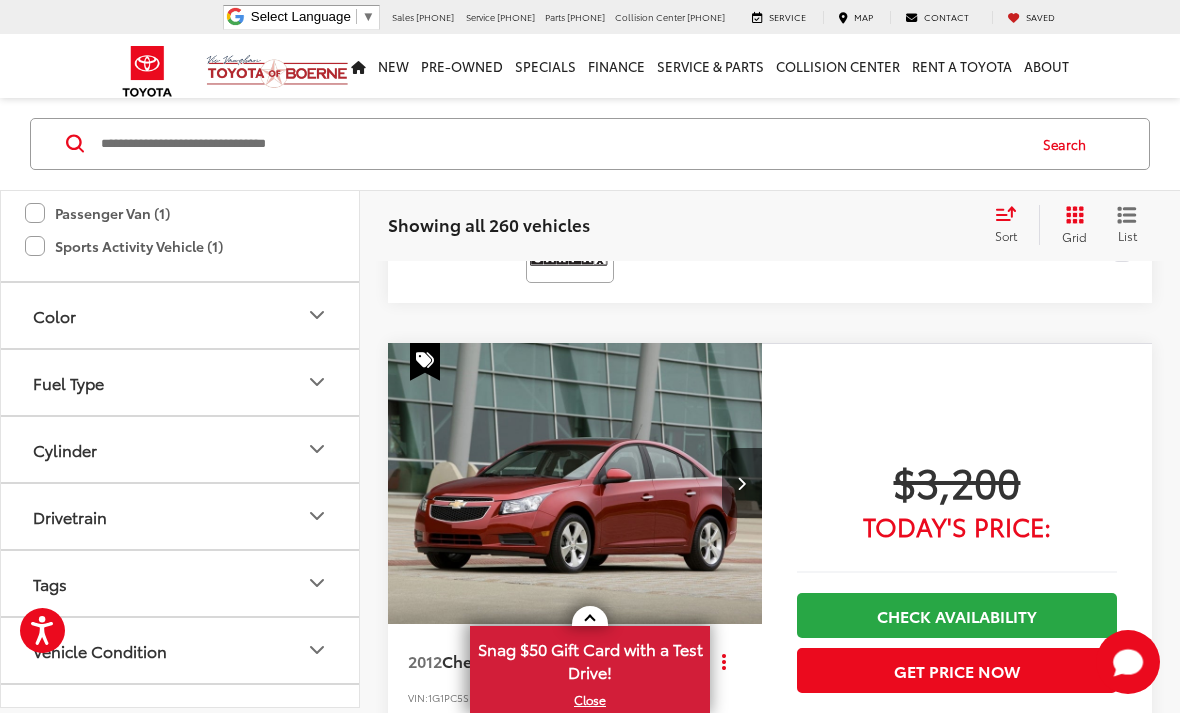 click on "Drivetrain" at bounding box center [181, 516] 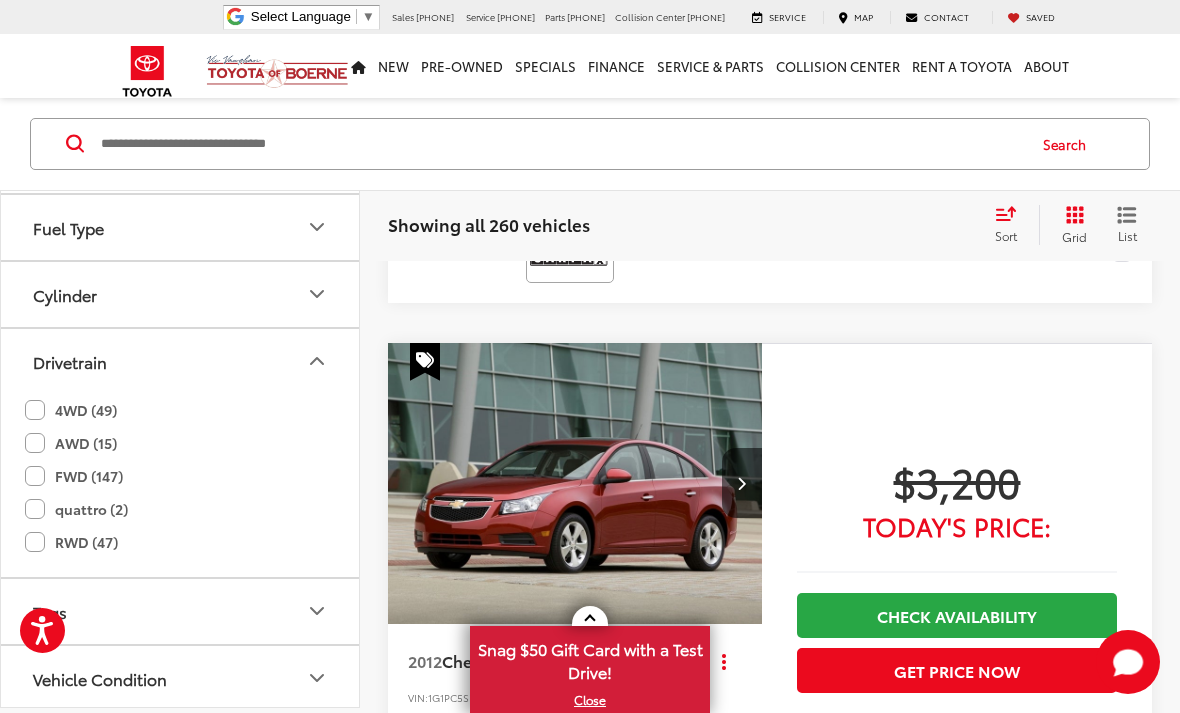 scroll, scrollTop: 977, scrollLeft: 0, axis: vertical 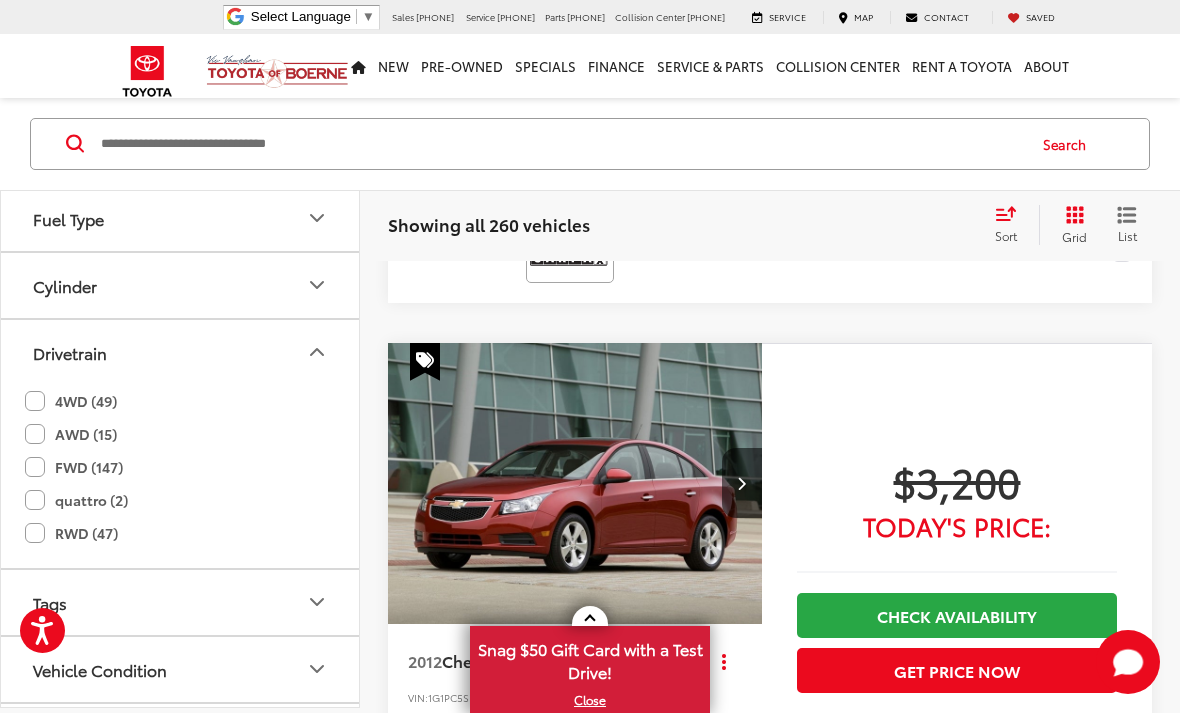 click on "4WD (49)" 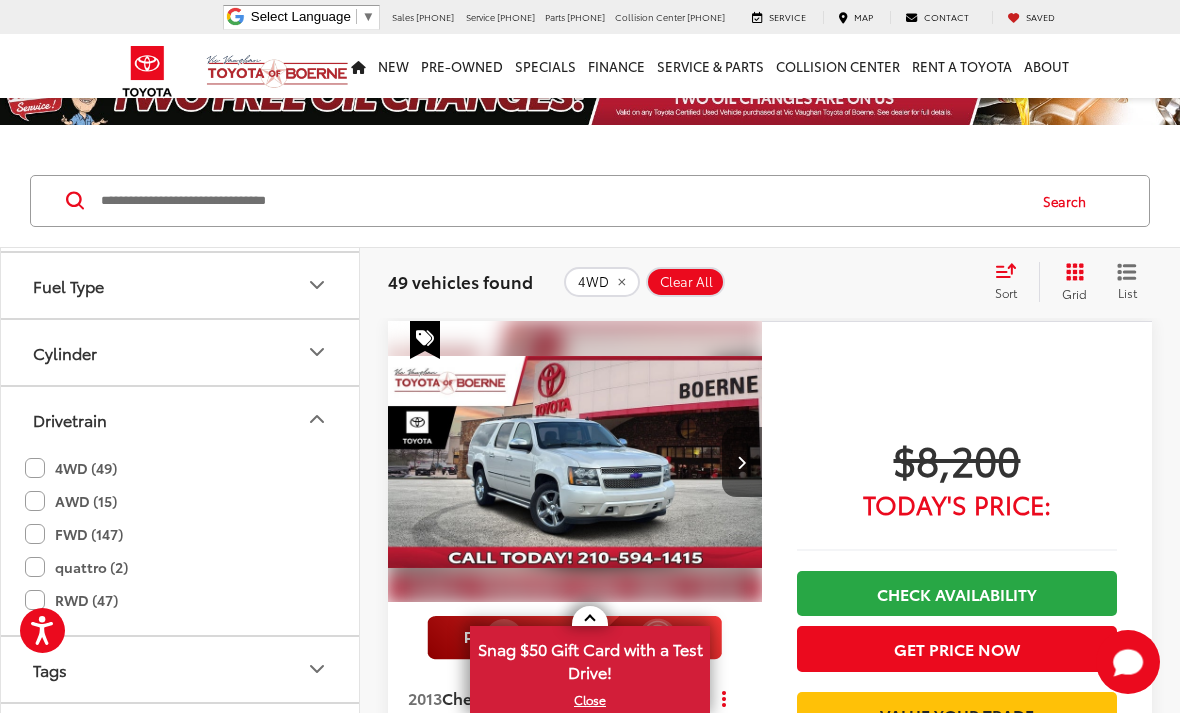 scroll, scrollTop: 0, scrollLeft: 0, axis: both 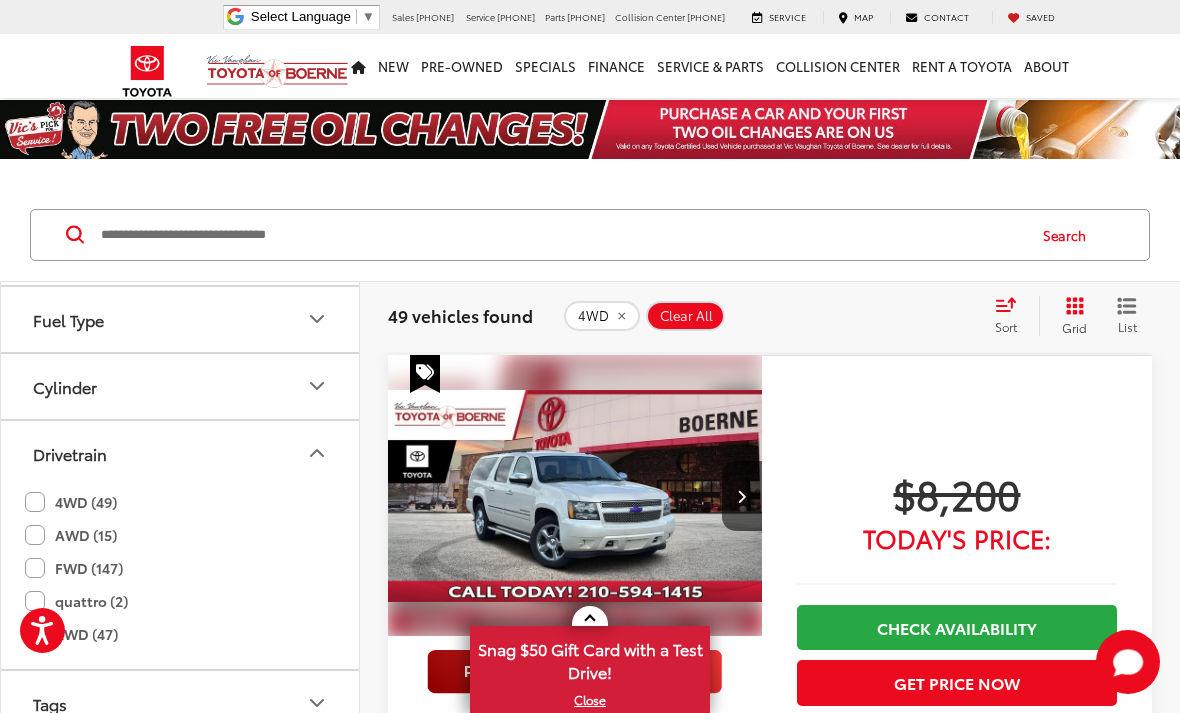 click on "Sort" at bounding box center (1006, 326) 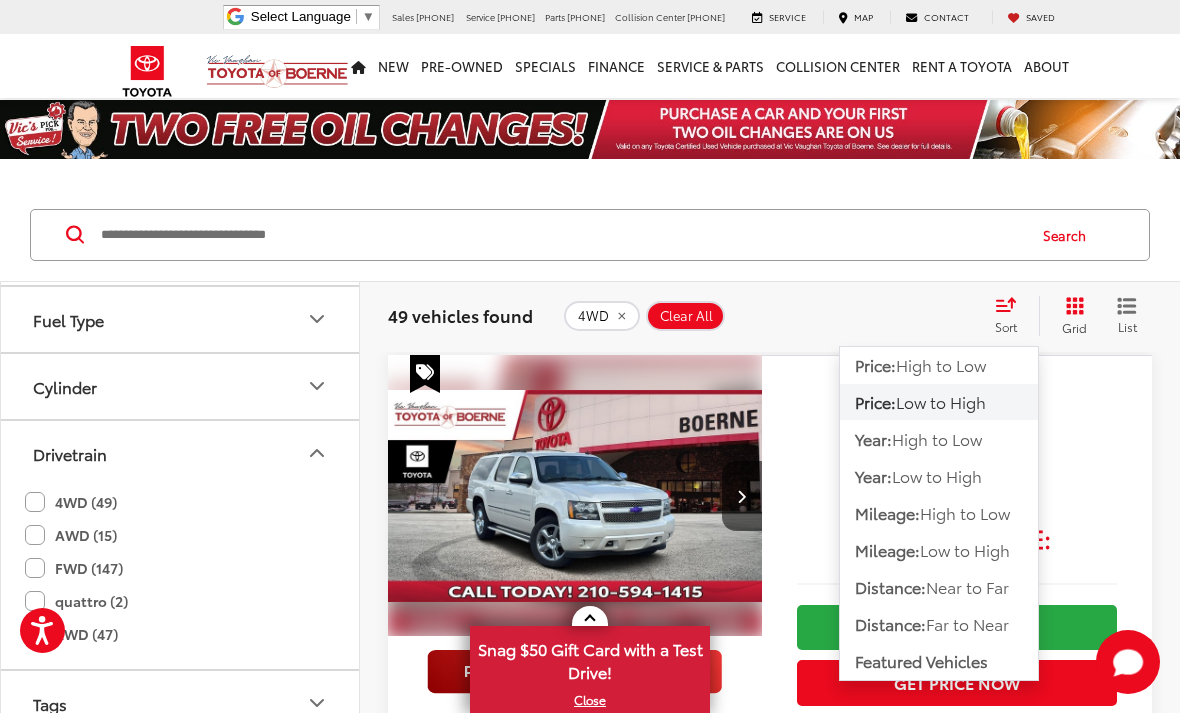 click on "Sort" at bounding box center (1012, 316) 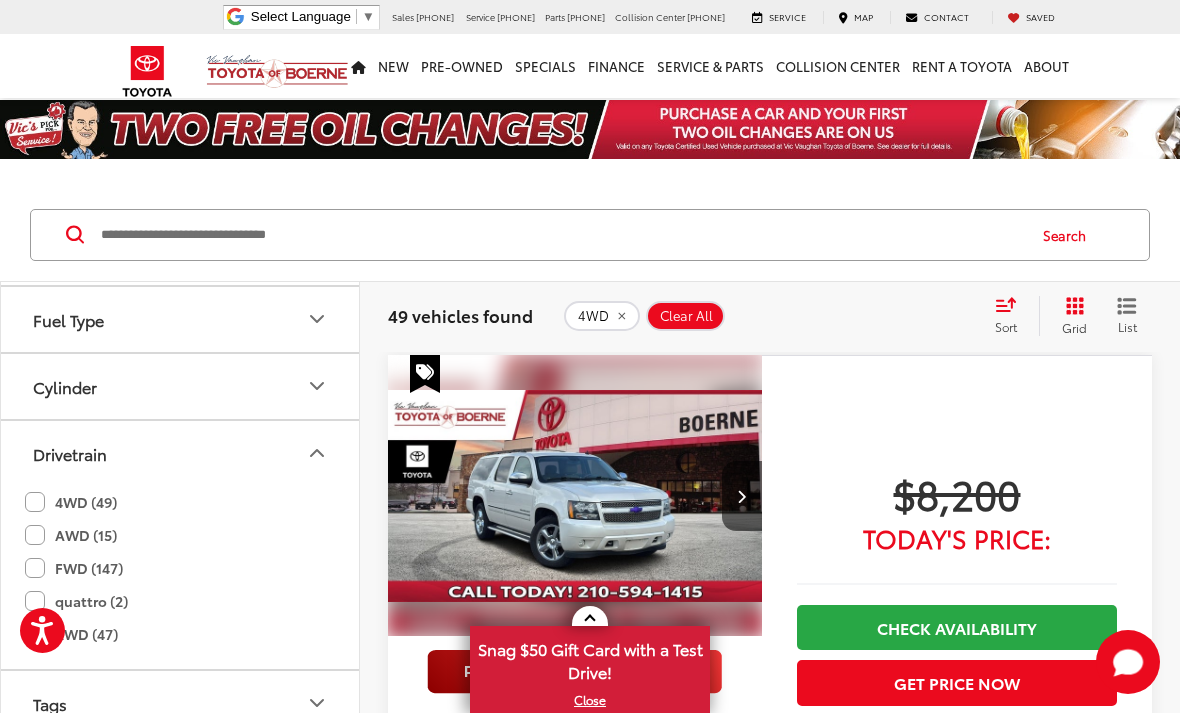 click on "Sort" at bounding box center (1012, 316) 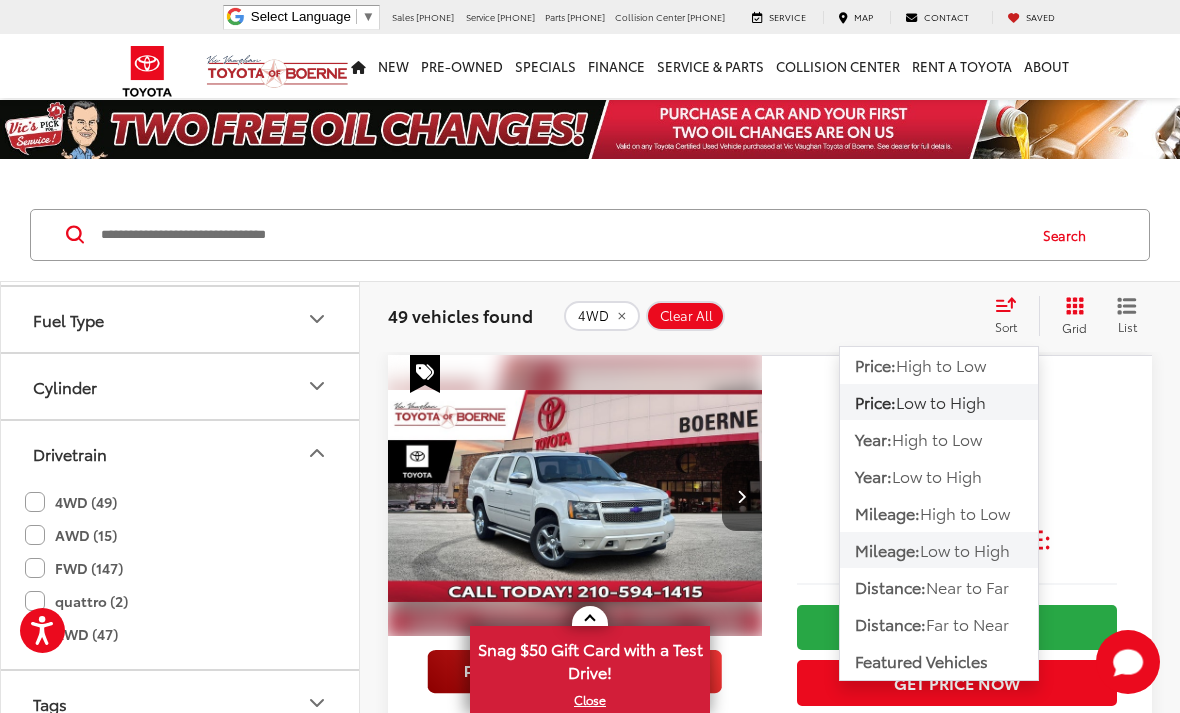 click on "Mileage:" at bounding box center (887, 549) 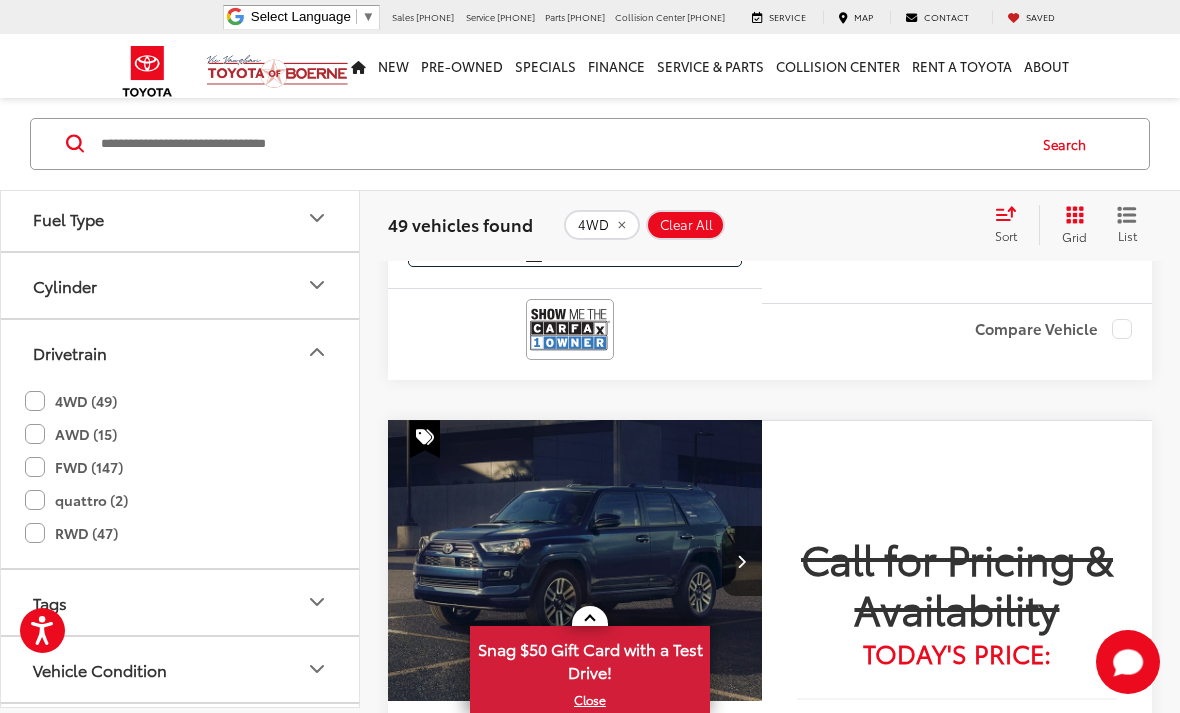 scroll, scrollTop: 542, scrollLeft: 0, axis: vertical 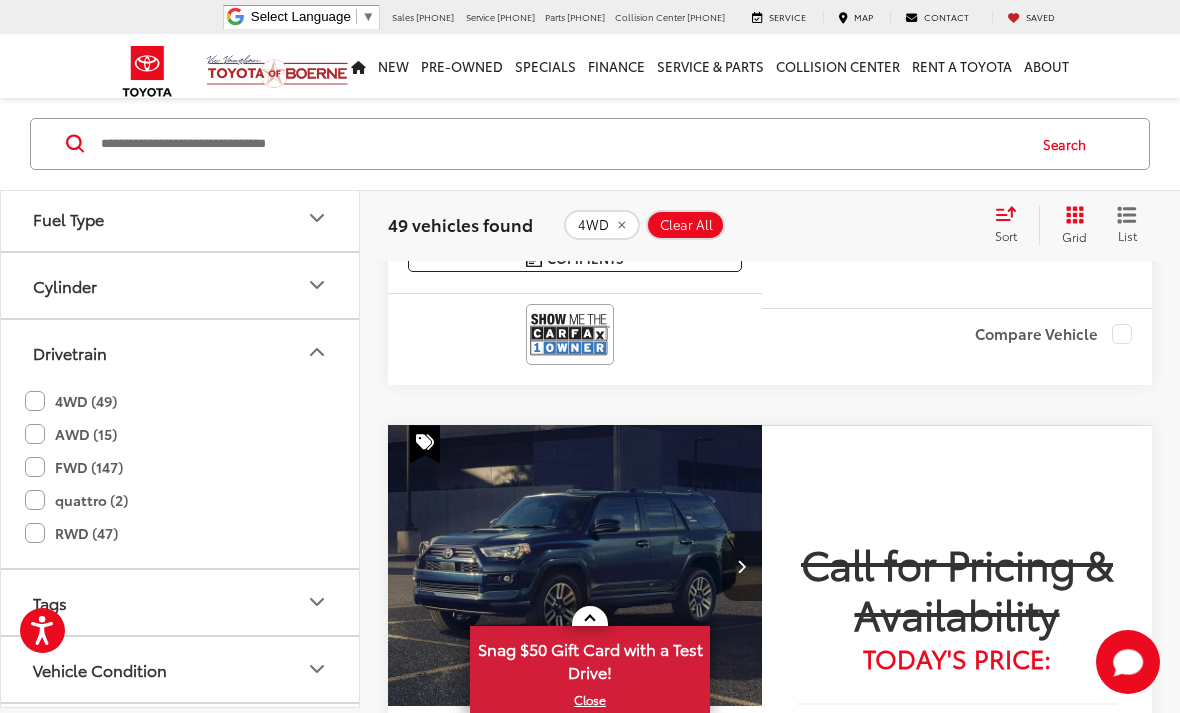 click on "Cylinder" at bounding box center [65, 285] 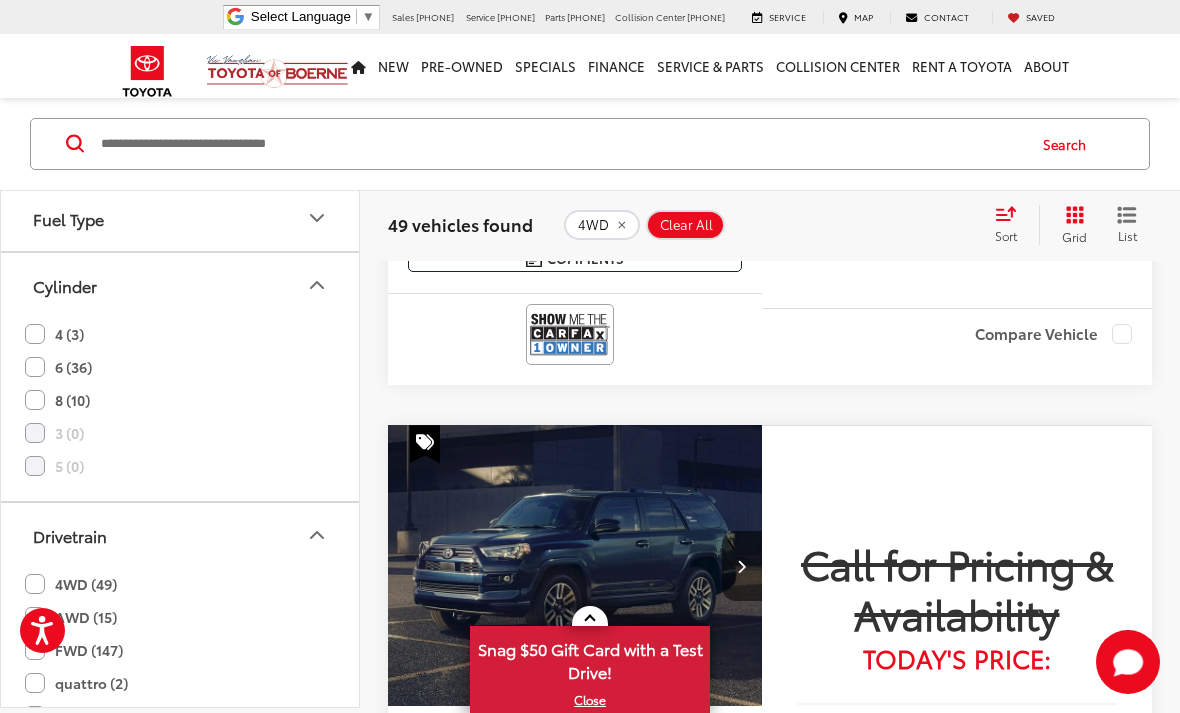 click on "Cylinder" at bounding box center [65, 285] 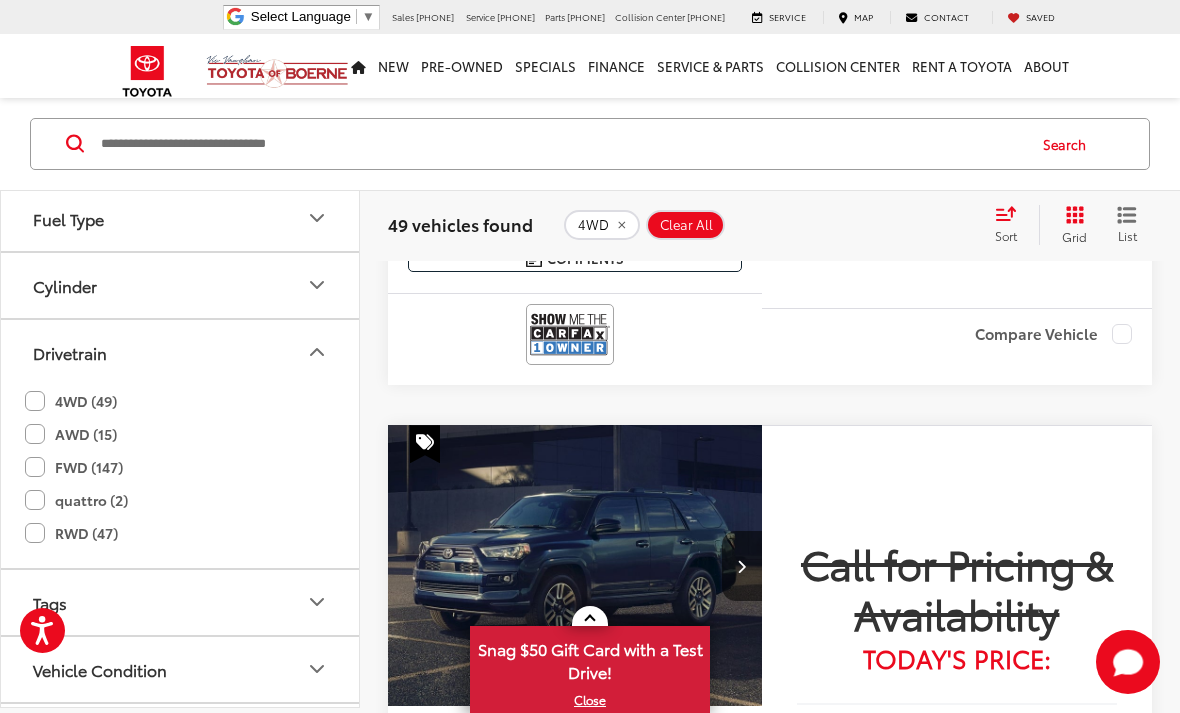 click on "Drivetrain" at bounding box center [70, 352] 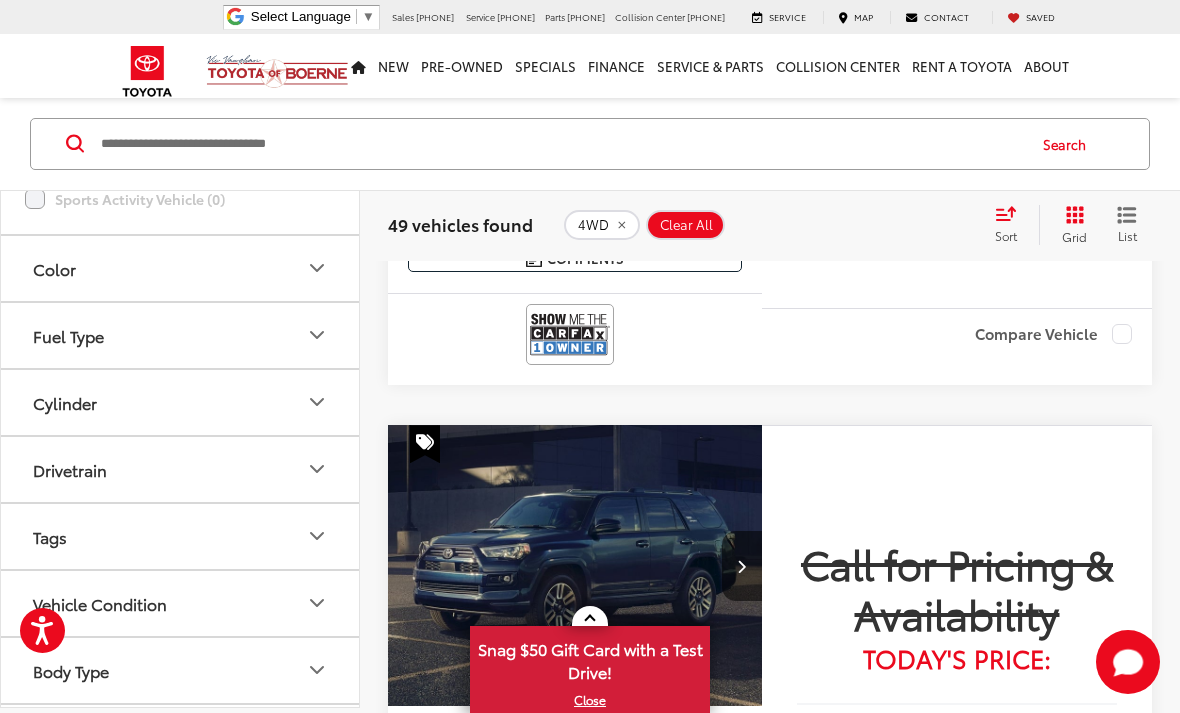 click on "Body Type" at bounding box center (181, 670) 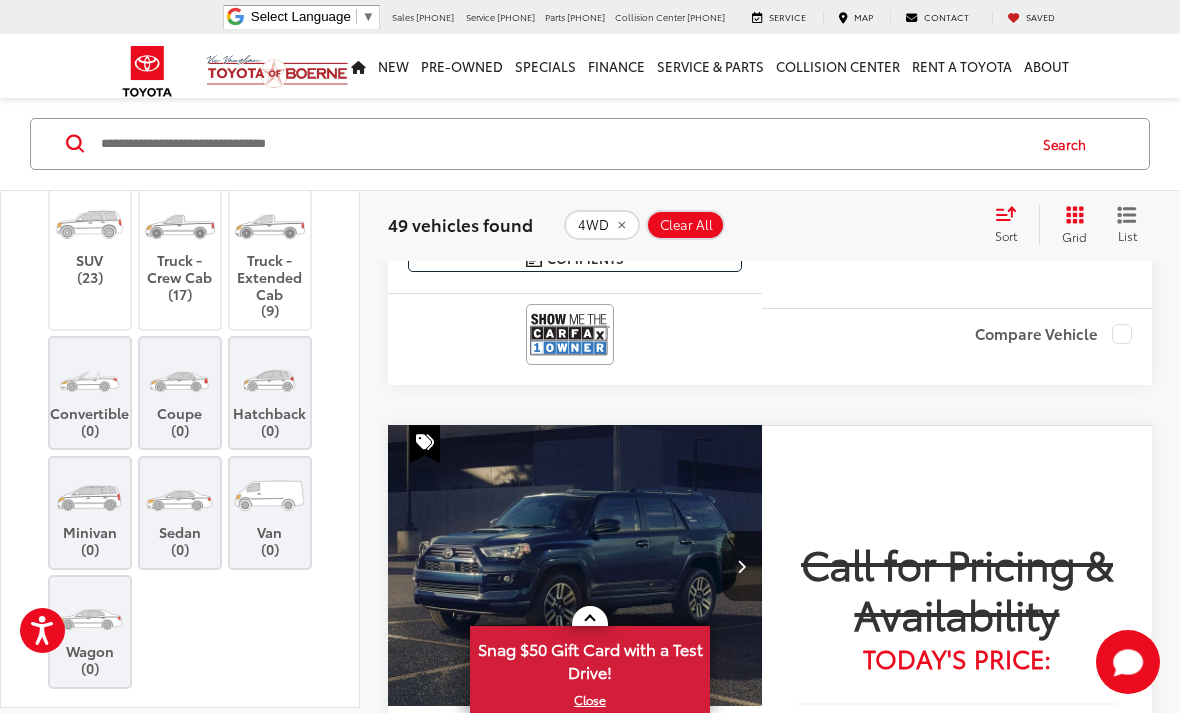 scroll, scrollTop: 1381, scrollLeft: 0, axis: vertical 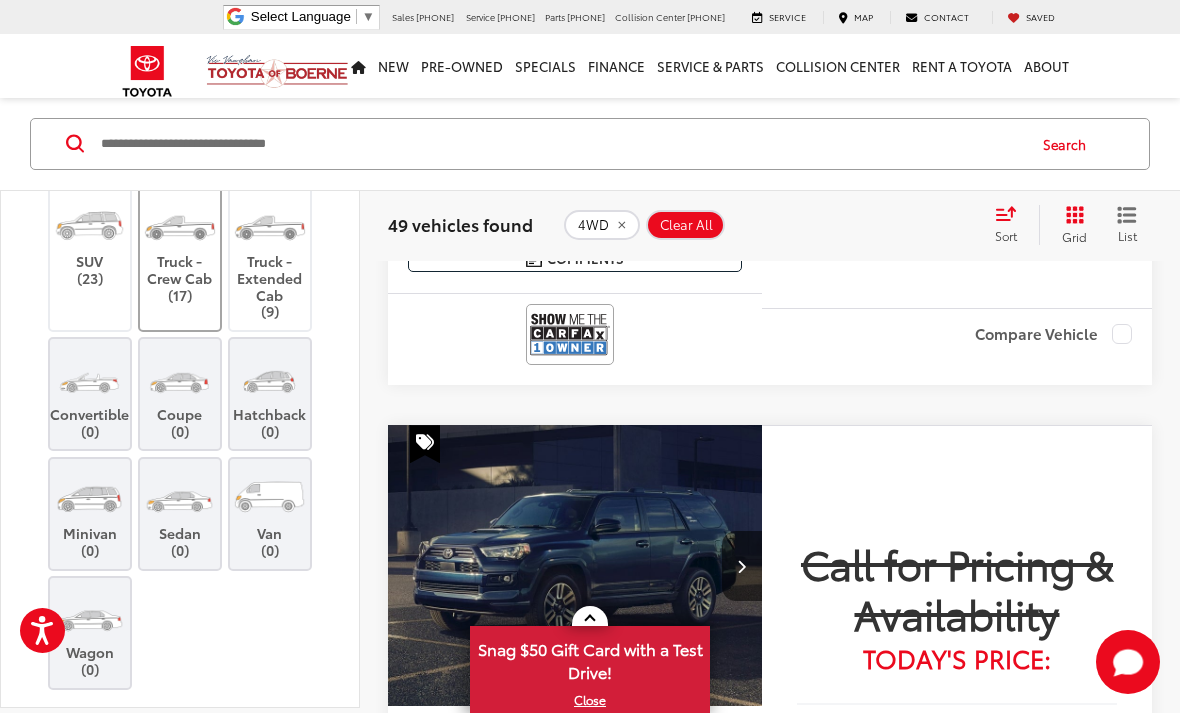 click at bounding box center [179, 224] 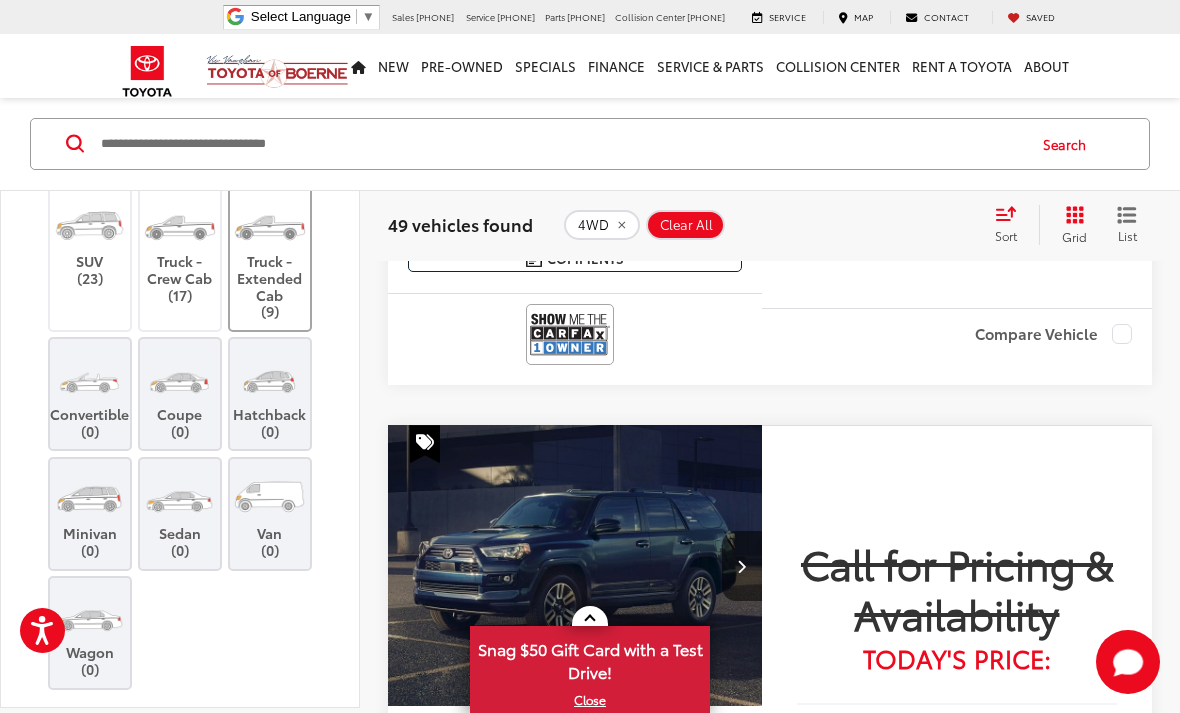 click on "Truck - Extended Cab   (9)" at bounding box center [270, 257] 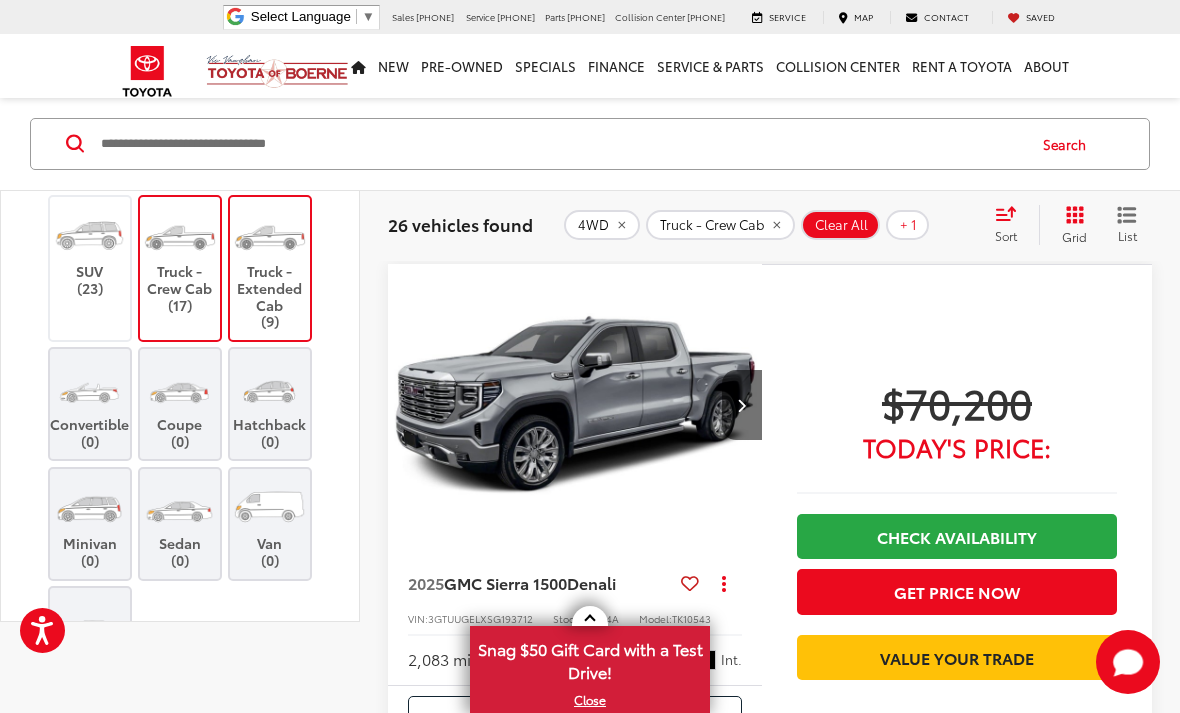 scroll, scrollTop: 5, scrollLeft: 0, axis: vertical 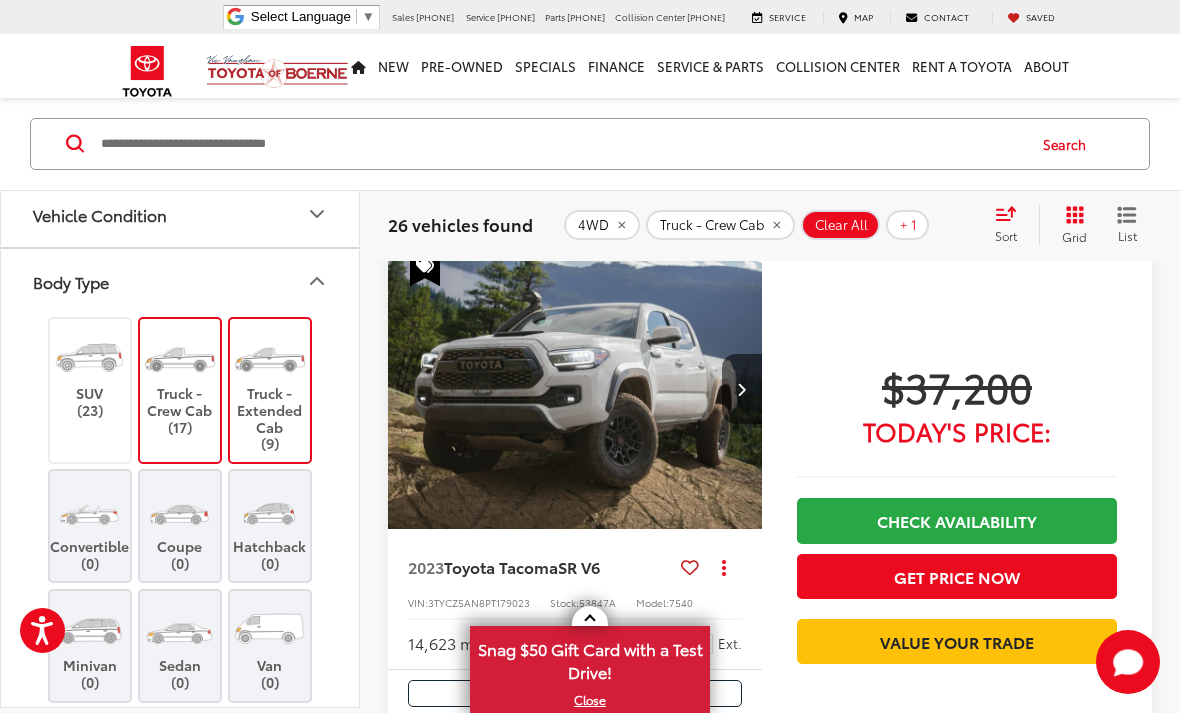 click at bounding box center (575, 389) 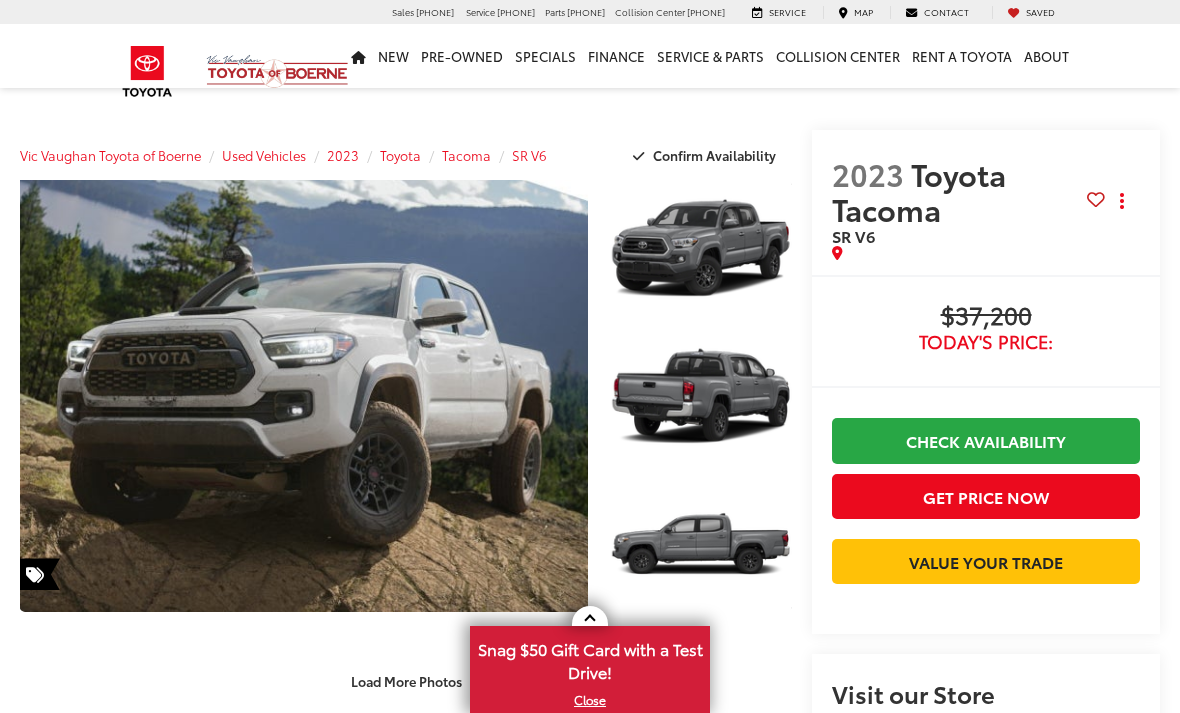 scroll, scrollTop: 0, scrollLeft: 0, axis: both 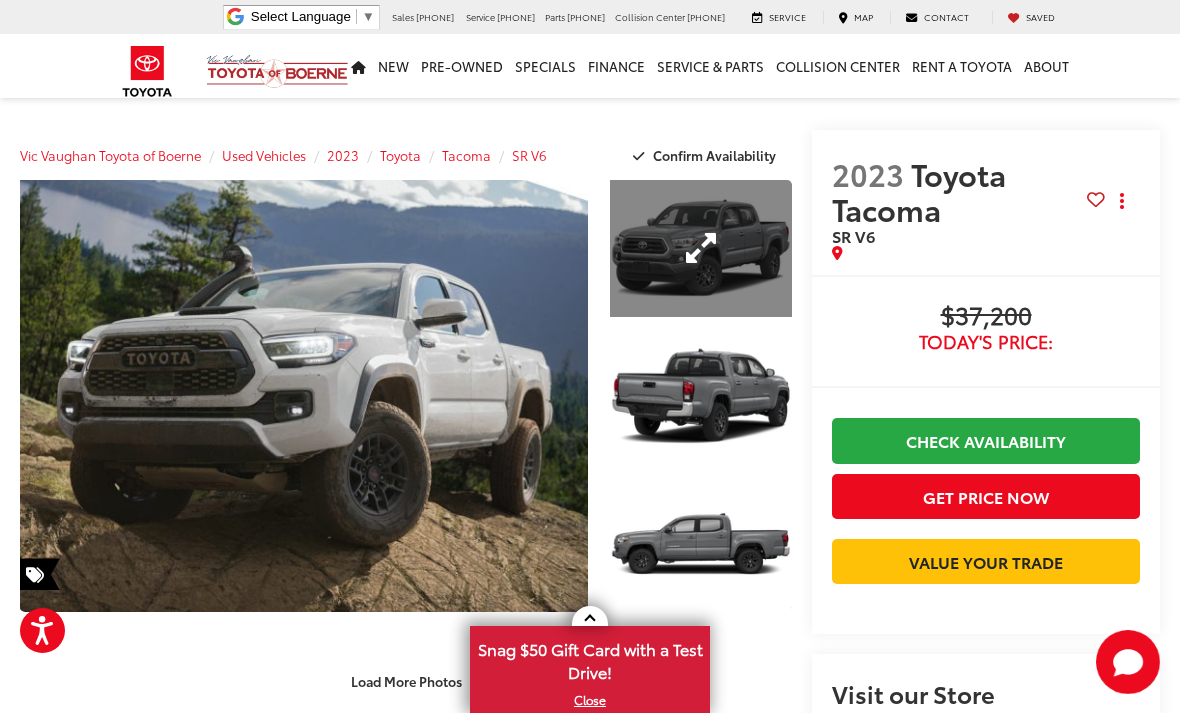 click at bounding box center (701, 248) 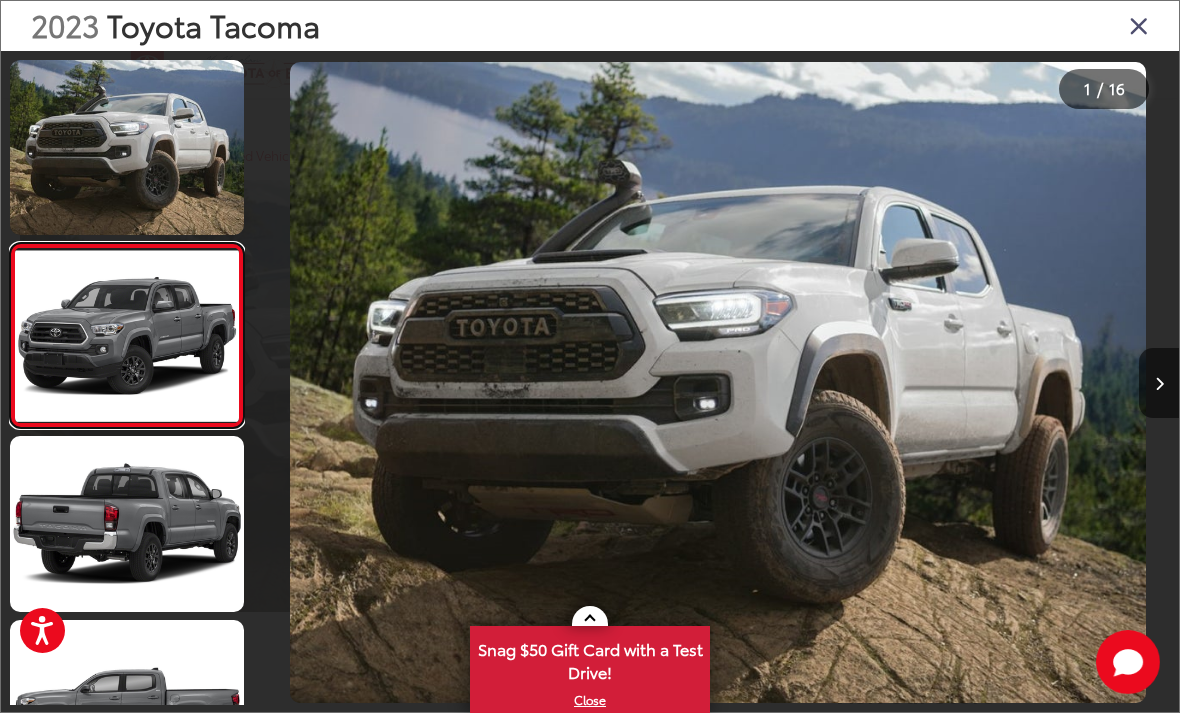 scroll, scrollTop: 0, scrollLeft: 888, axis: horizontal 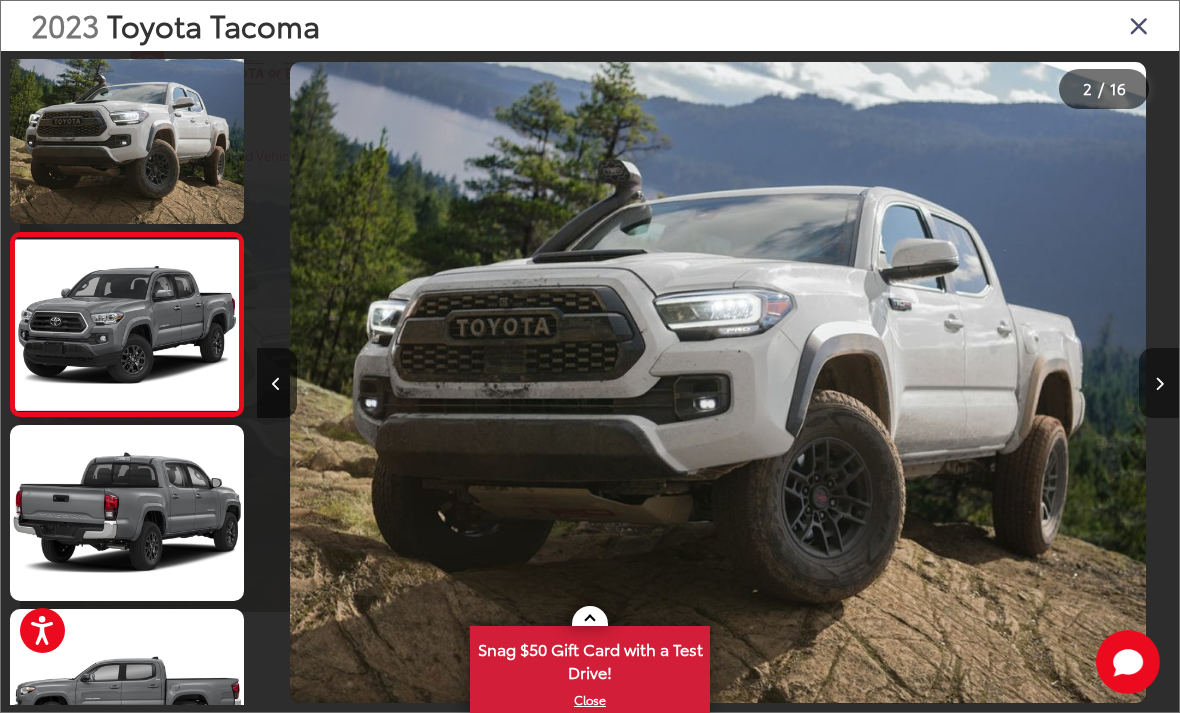 click at bounding box center [1159, 383] 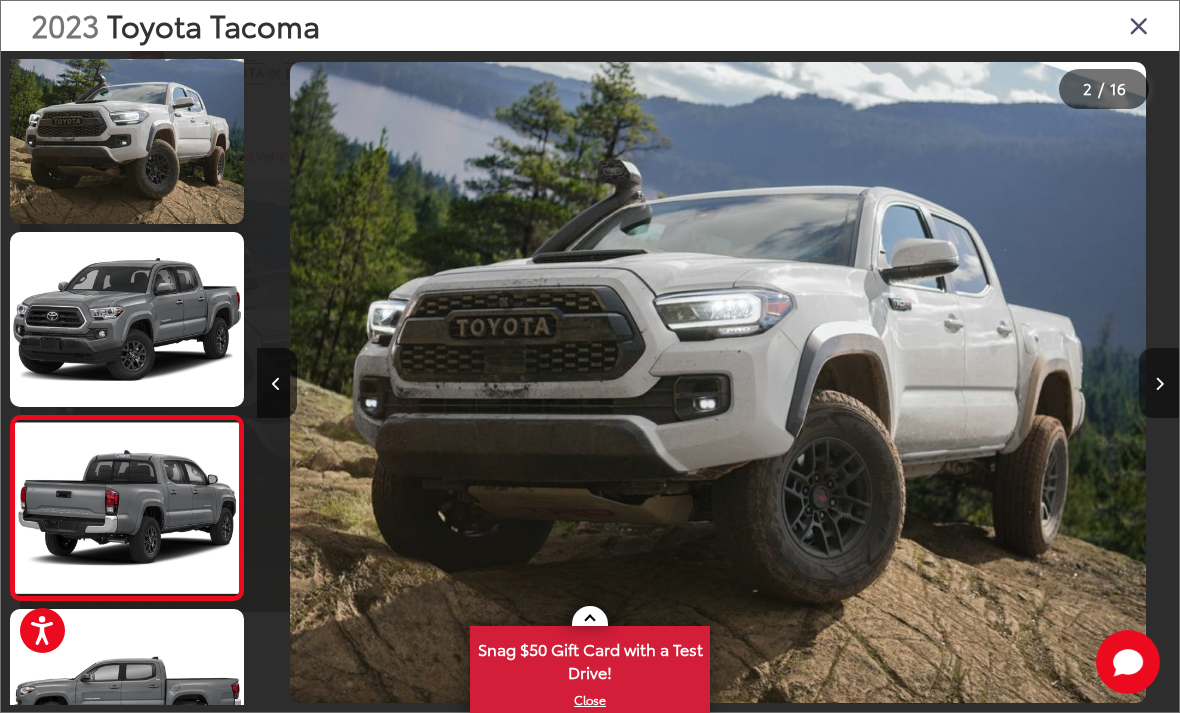 scroll, scrollTop: 0, scrollLeft: 1606, axis: horizontal 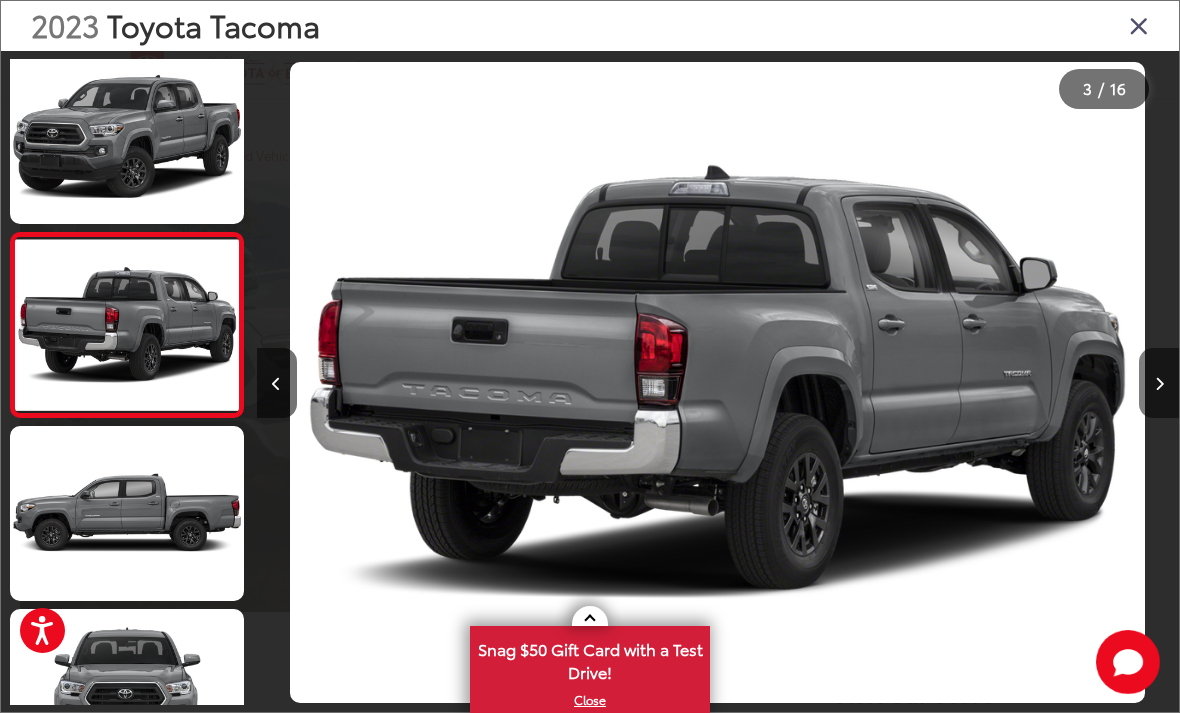 click at bounding box center (1159, 383) 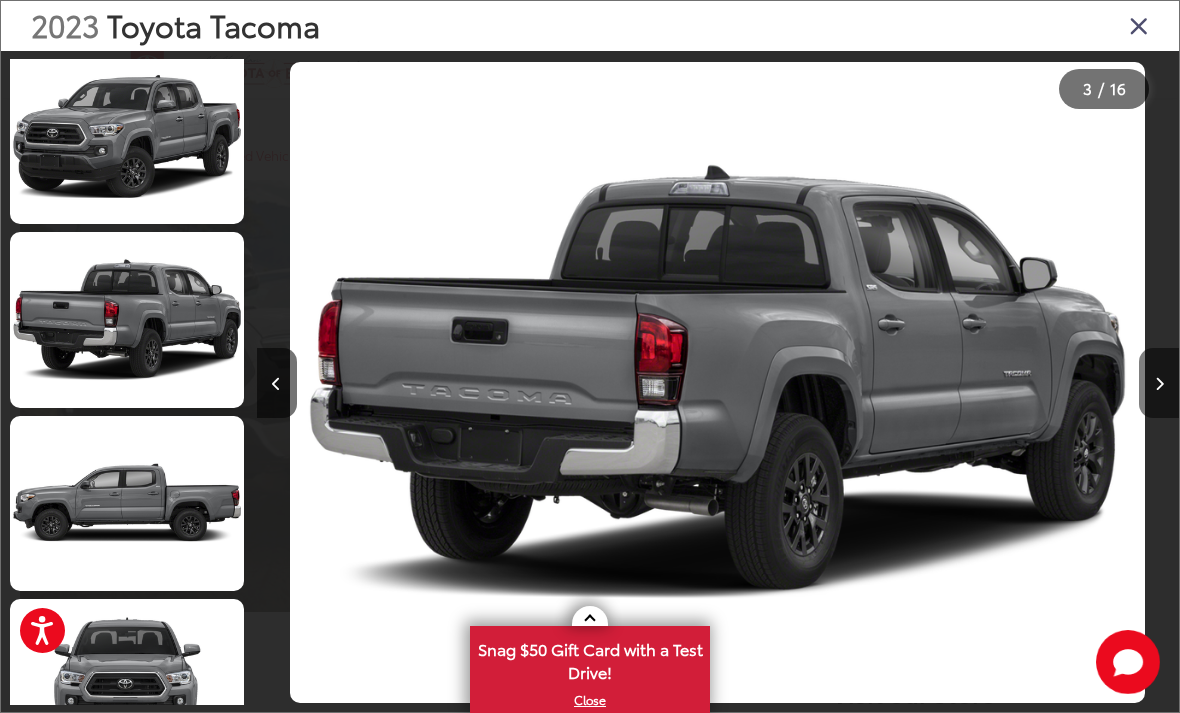 scroll, scrollTop: 0, scrollLeft: 2701, axis: horizontal 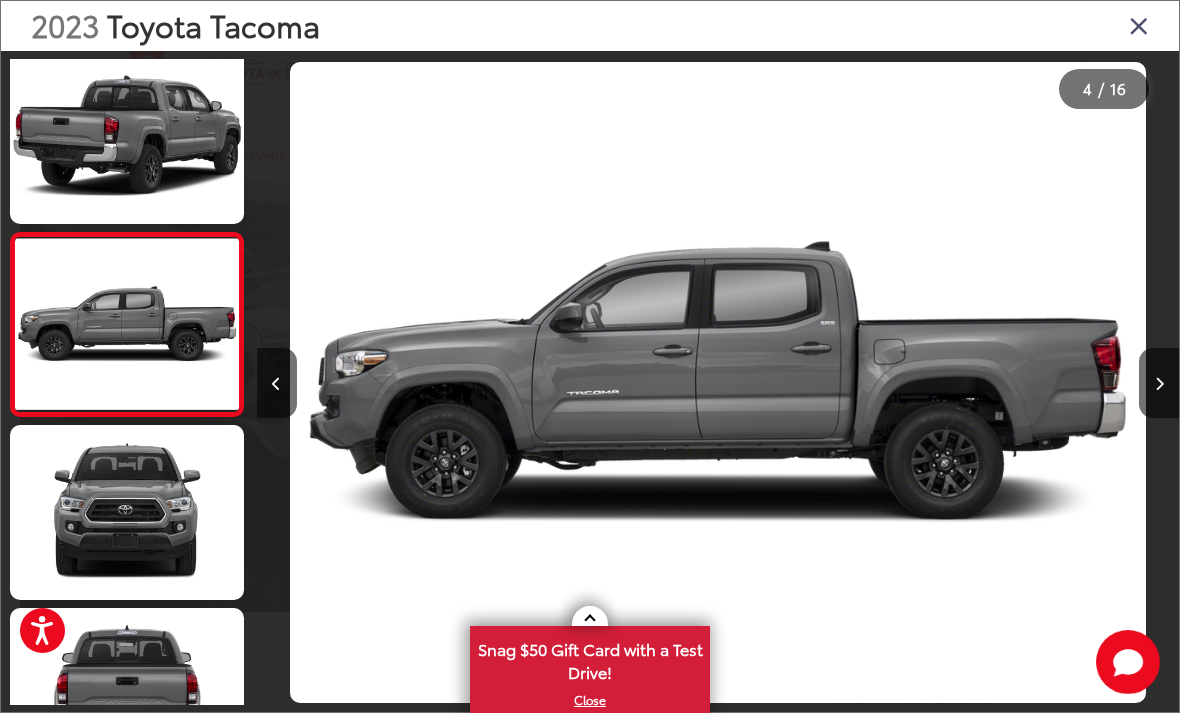 click at bounding box center (1063, 382) 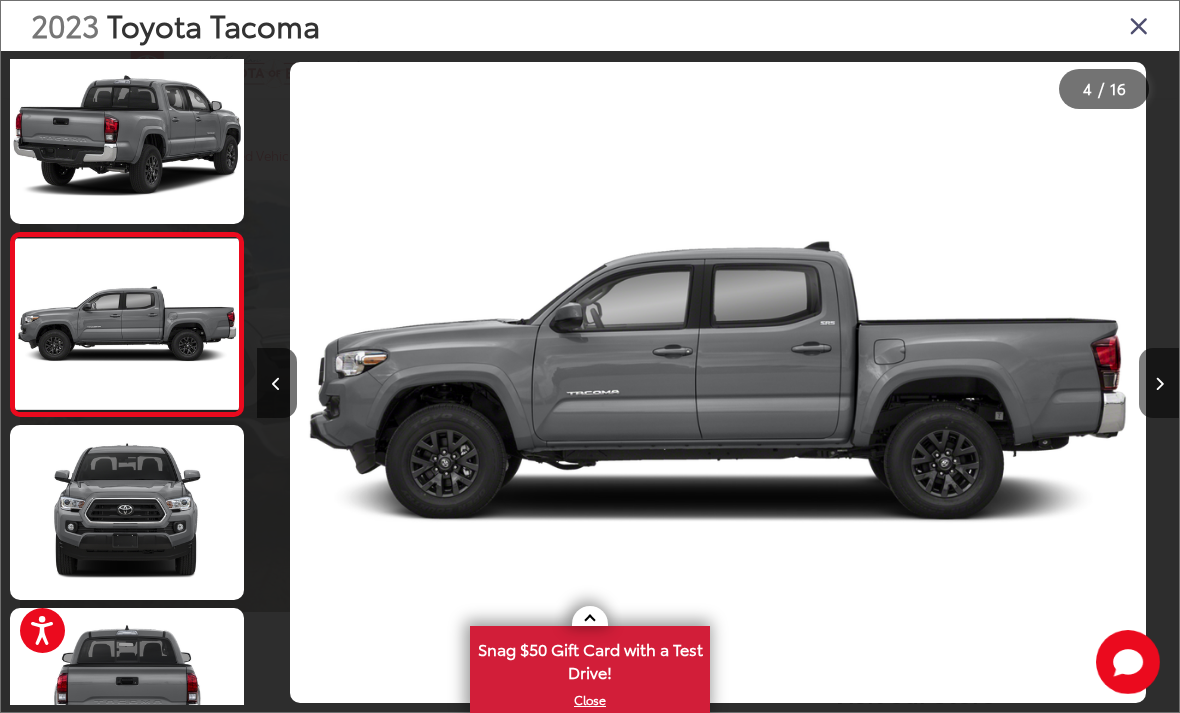 click at bounding box center [1159, 383] 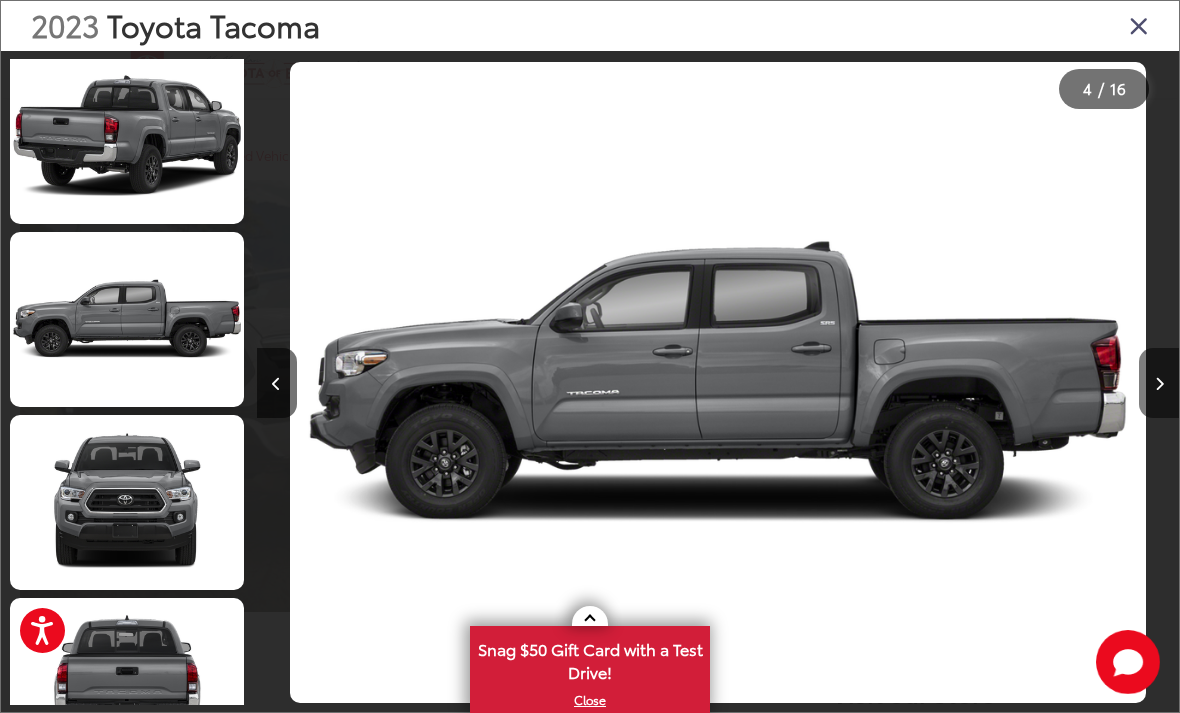 scroll, scrollTop: 0, scrollLeft: 3133, axis: horizontal 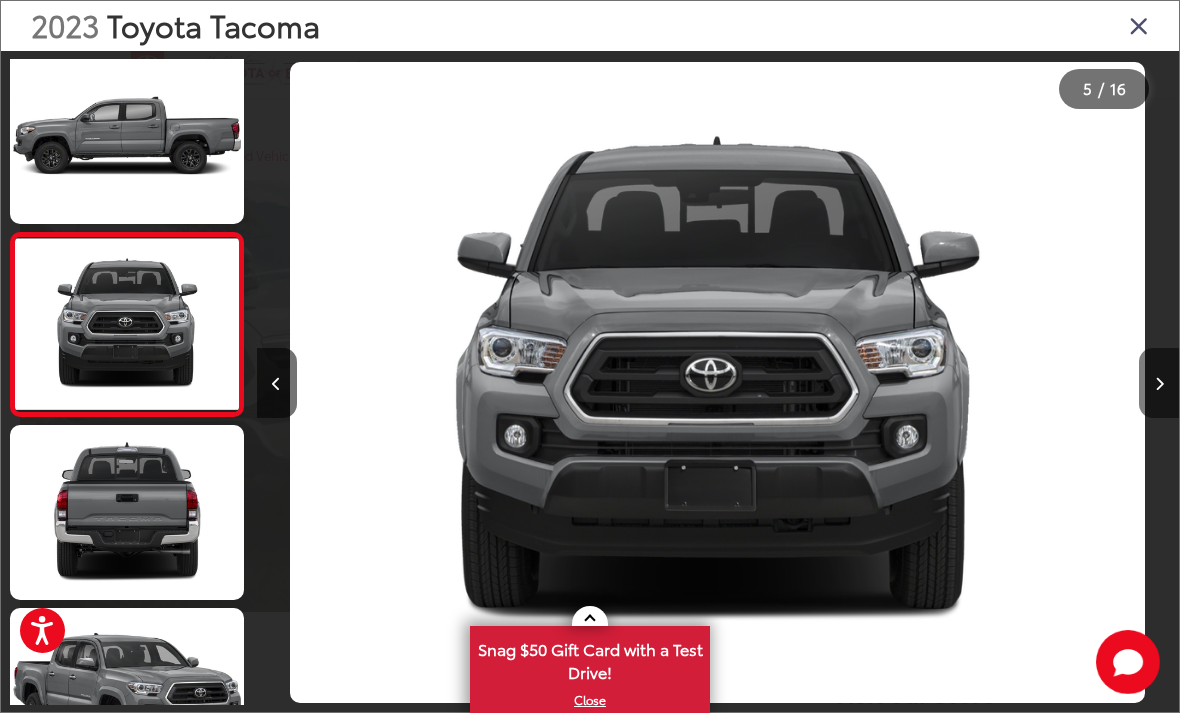 click at bounding box center (1159, 383) 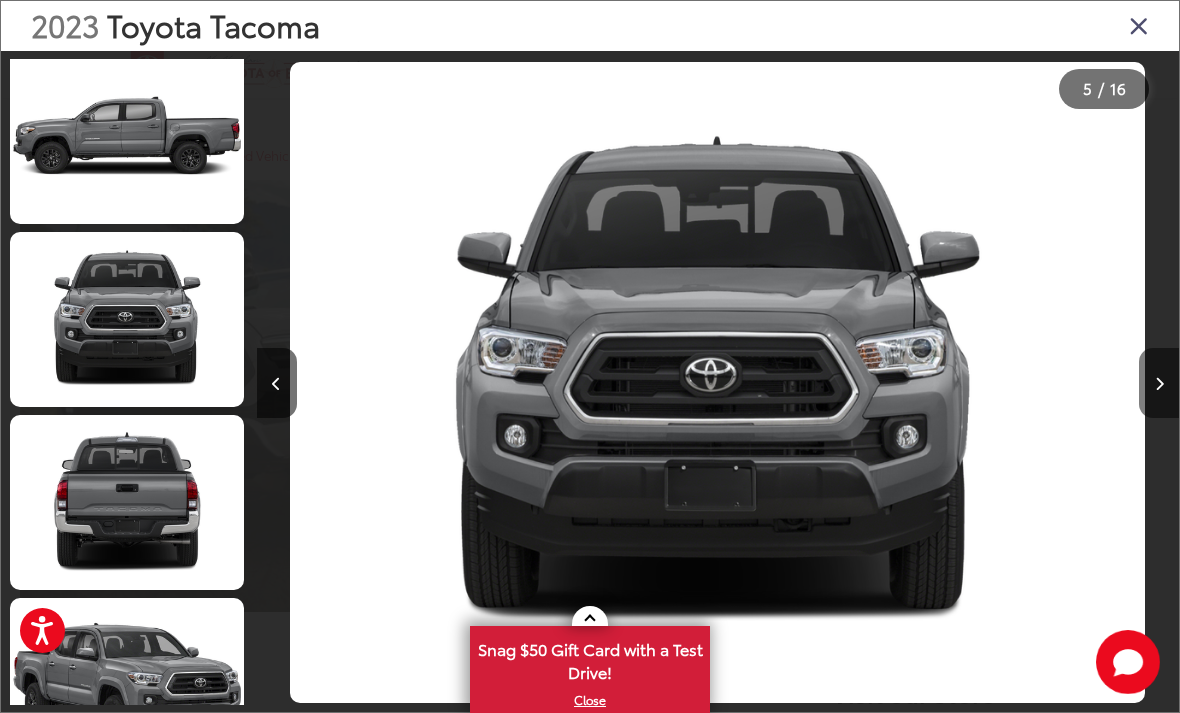 scroll, scrollTop: 0, scrollLeft: 4474, axis: horizontal 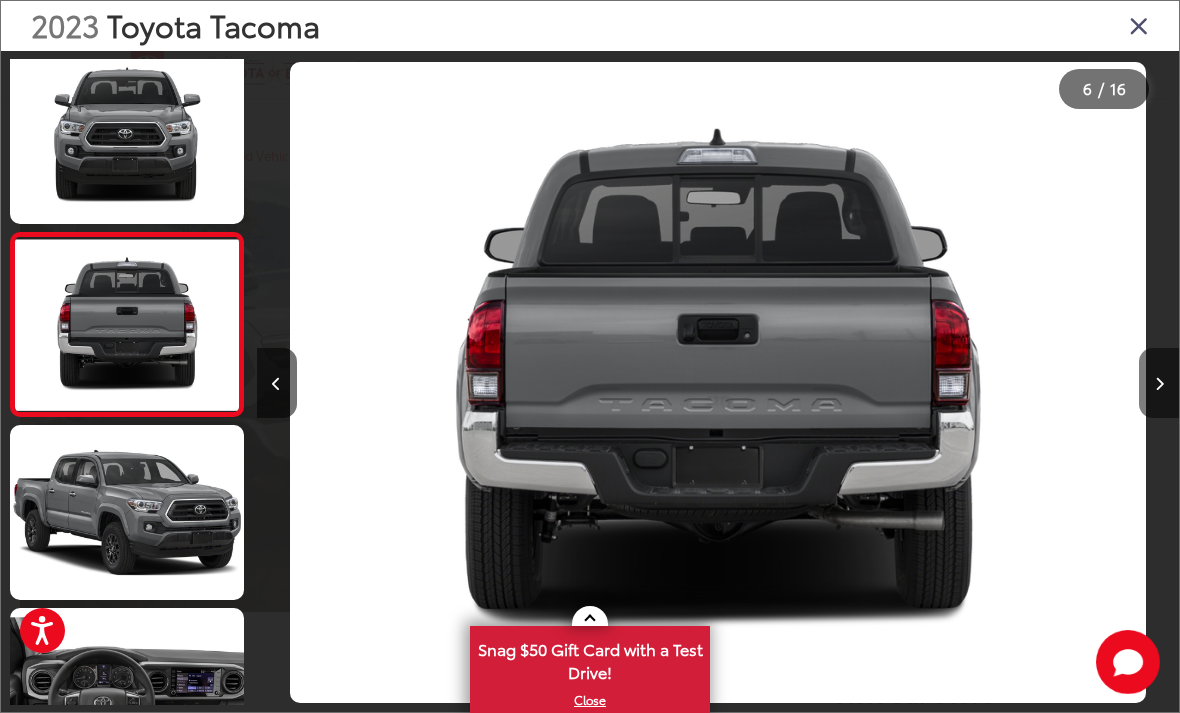 click at bounding box center (1159, 383) 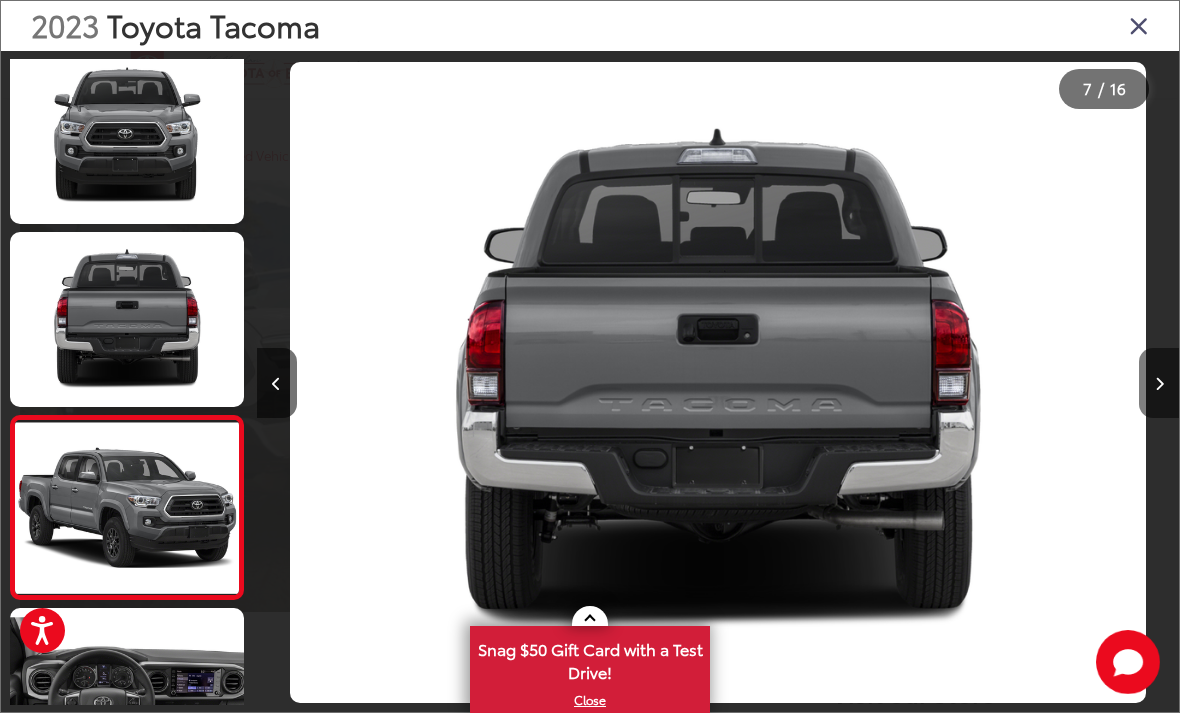 scroll, scrollTop: 0, scrollLeft: 5382, axis: horizontal 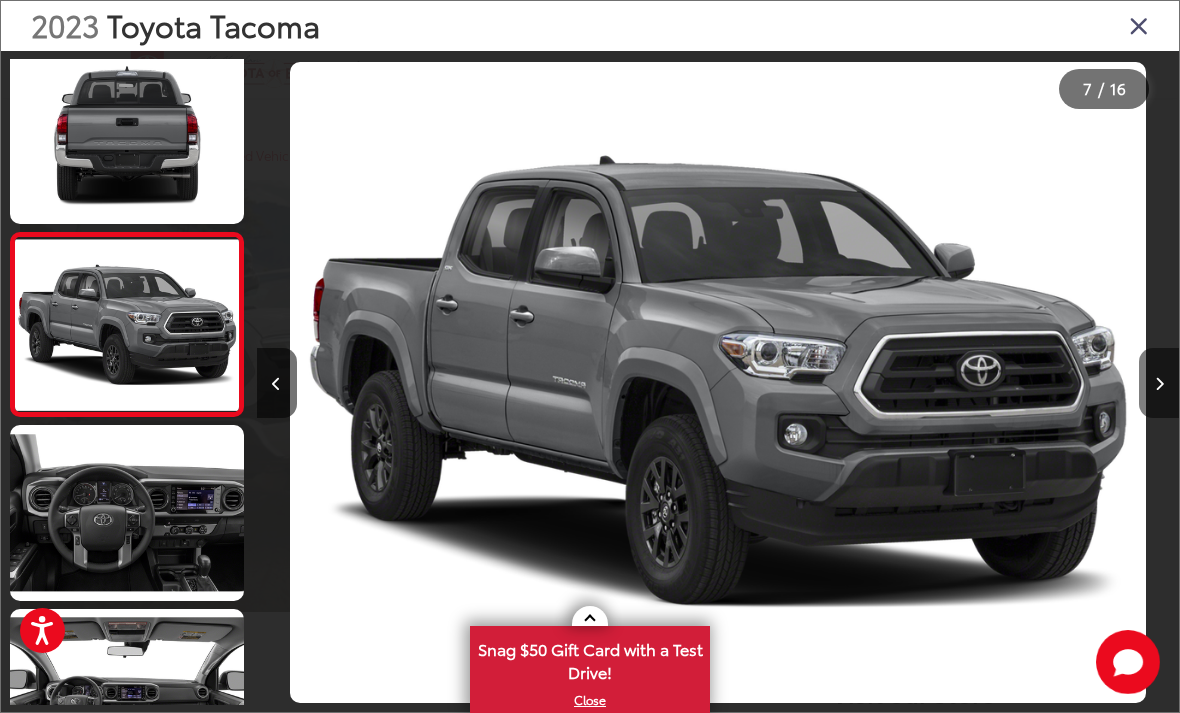 click at bounding box center (1159, 383) 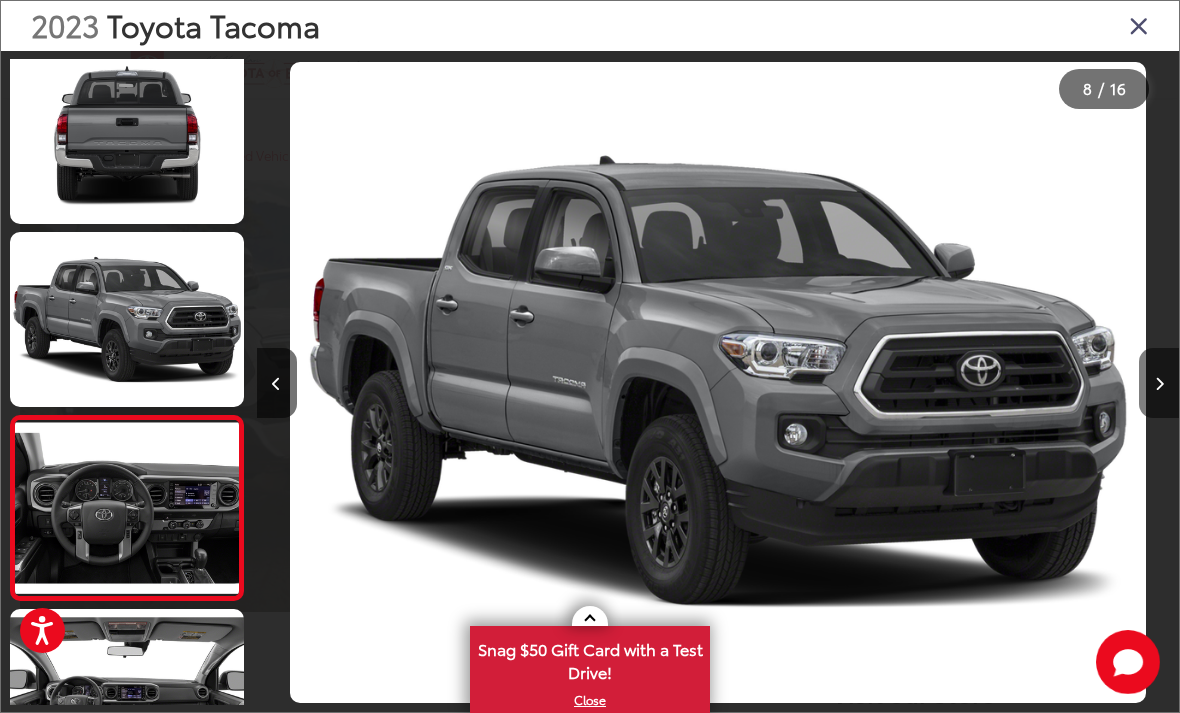 scroll, scrollTop: 0, scrollLeft: 5985, axis: horizontal 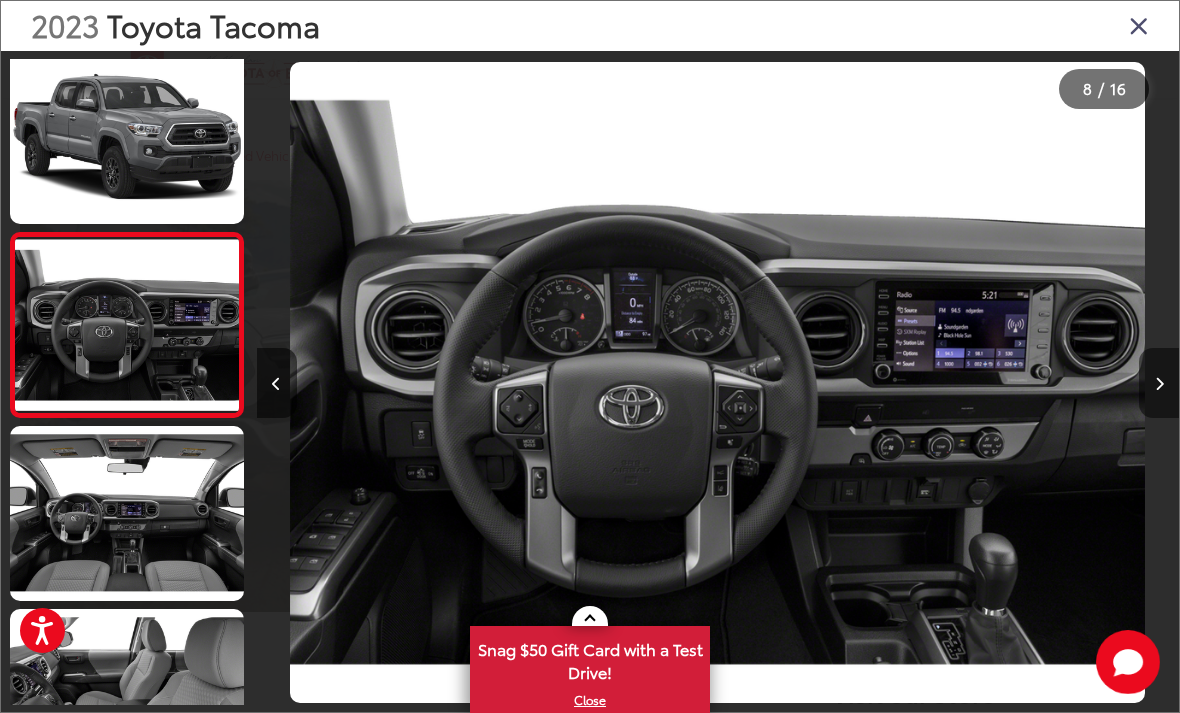 click at bounding box center [1159, 383] 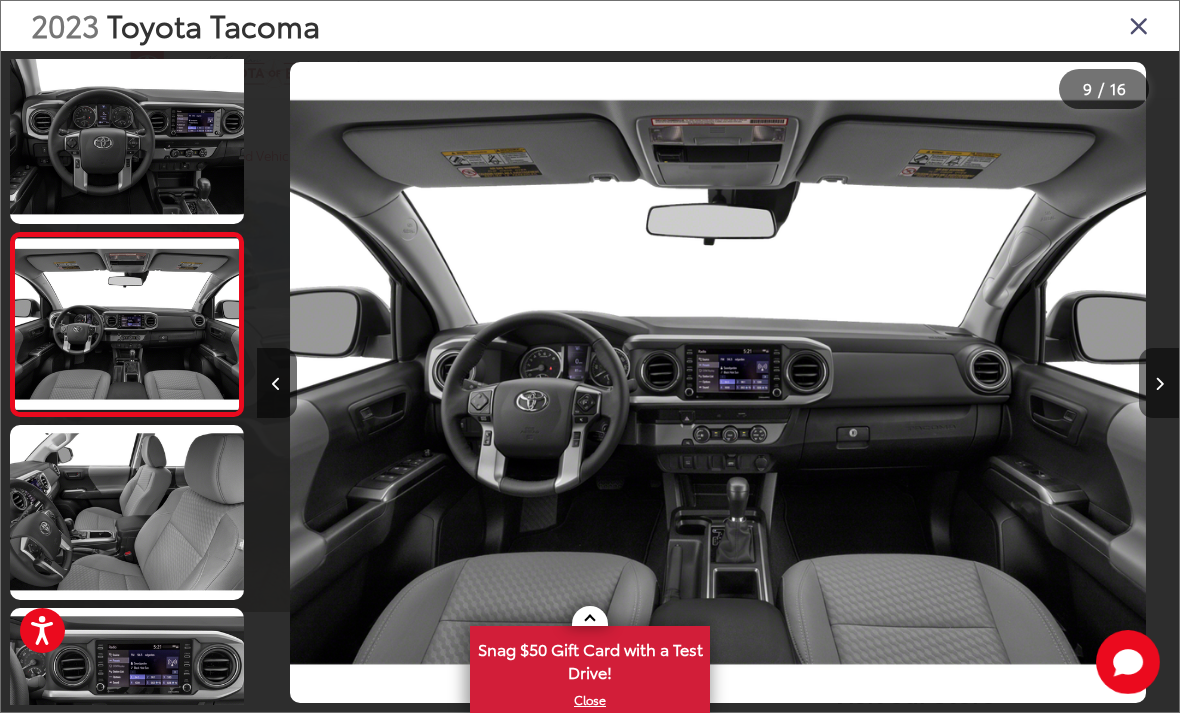 click at bounding box center (1159, 383) 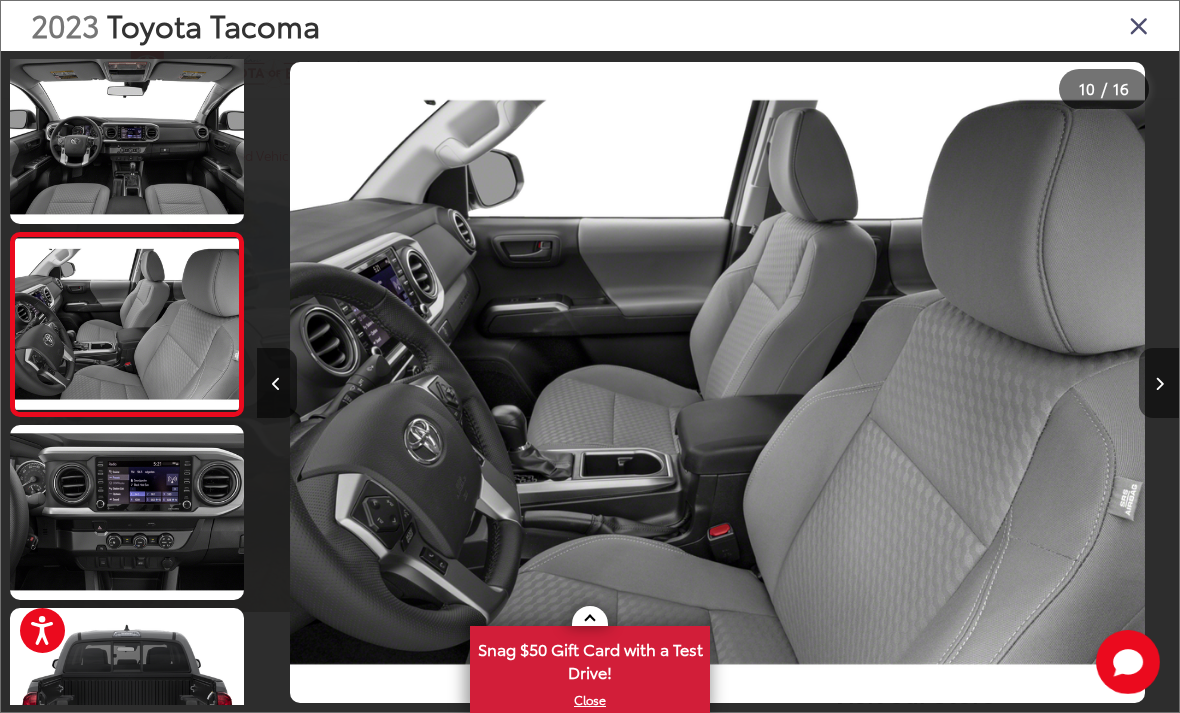 click at bounding box center (1159, 384) 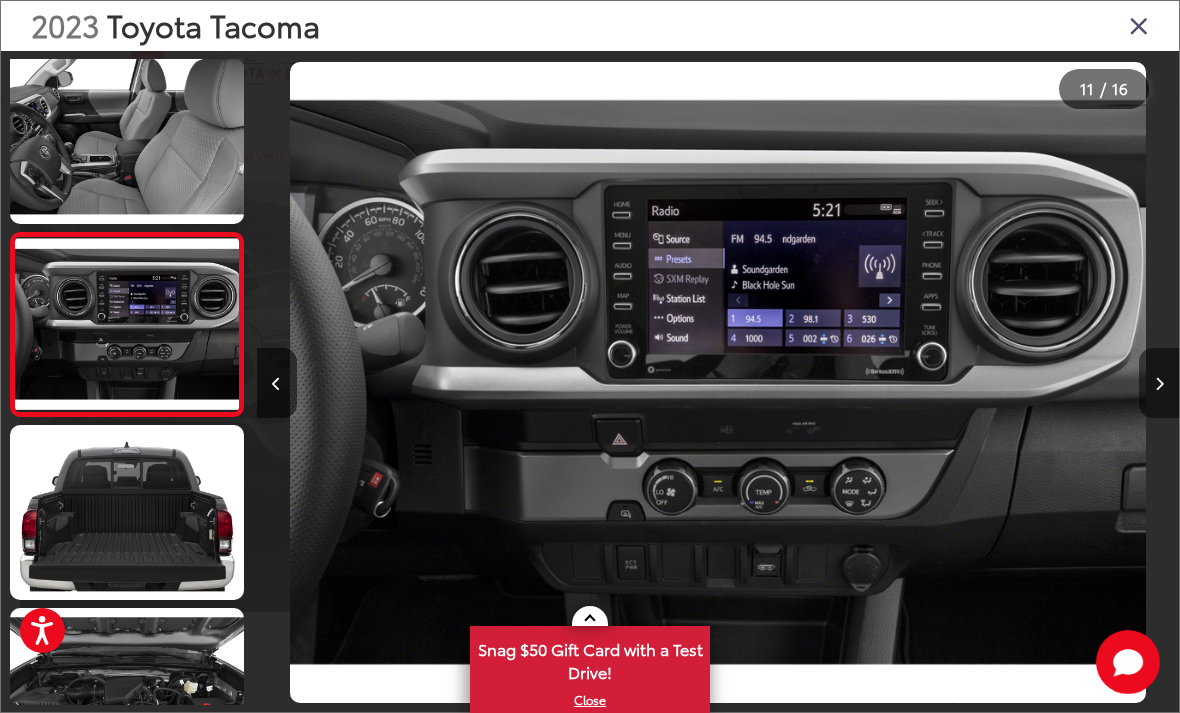 click at bounding box center (1159, 383) 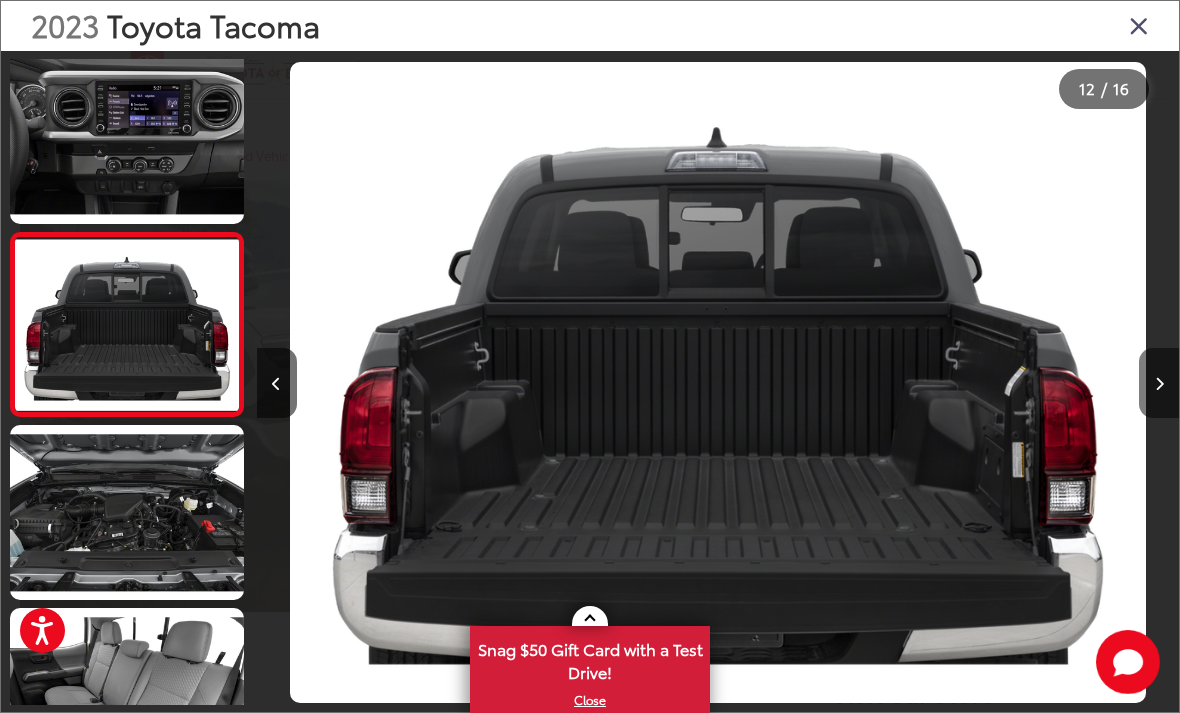 click at bounding box center (1159, 383) 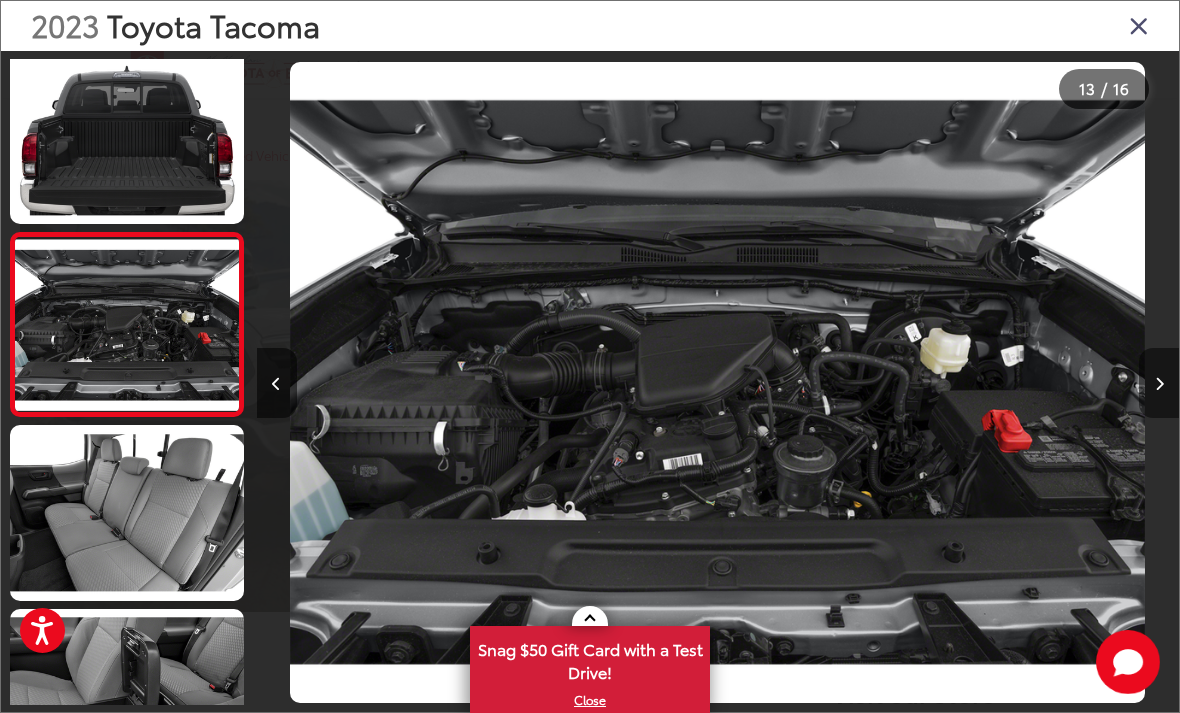 click at bounding box center (1159, 383) 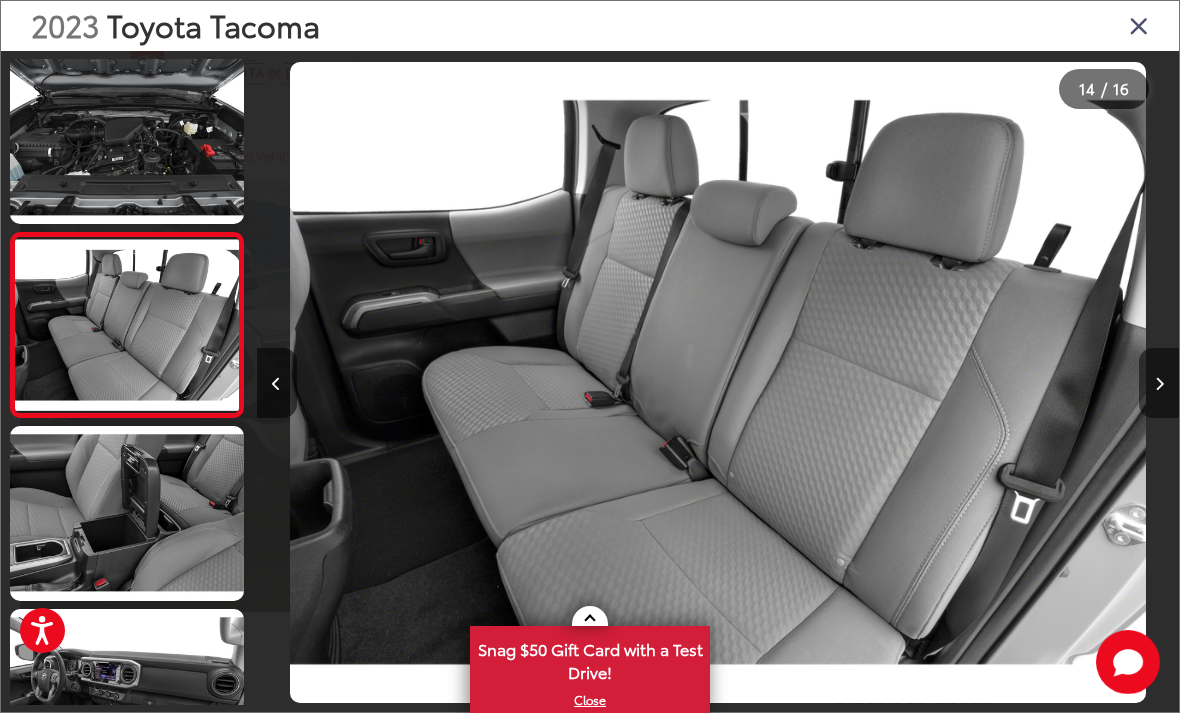click at bounding box center [1159, 383] 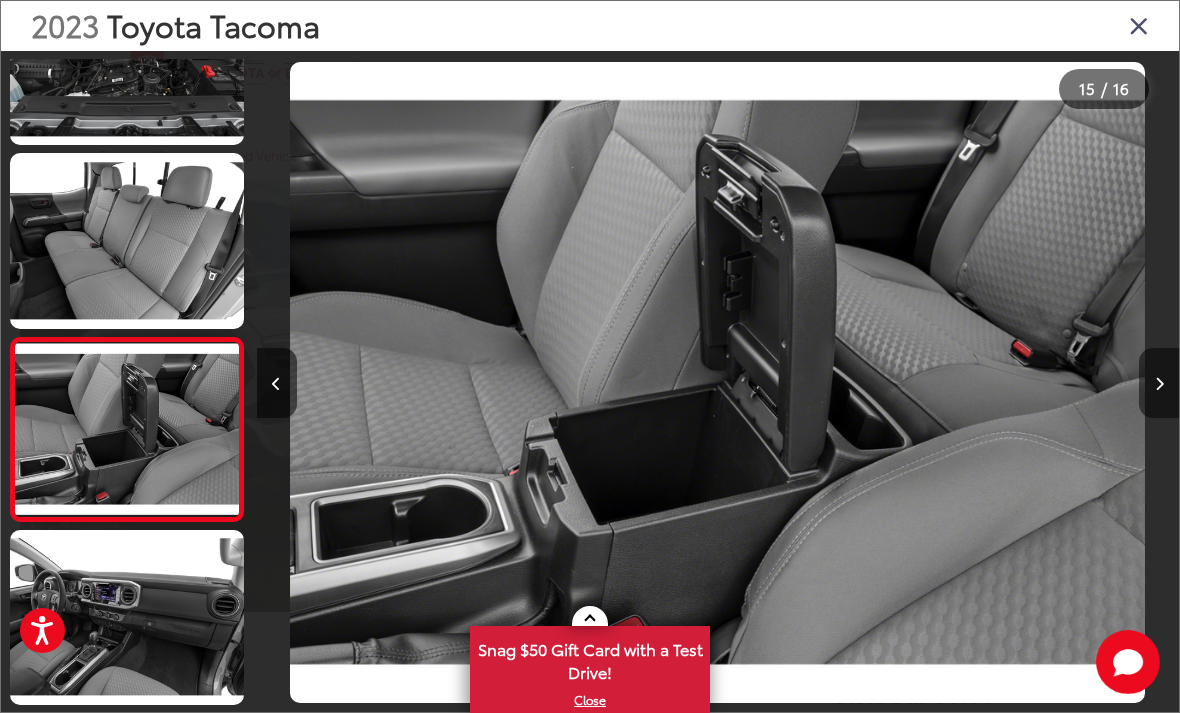 click at bounding box center [1159, 383] 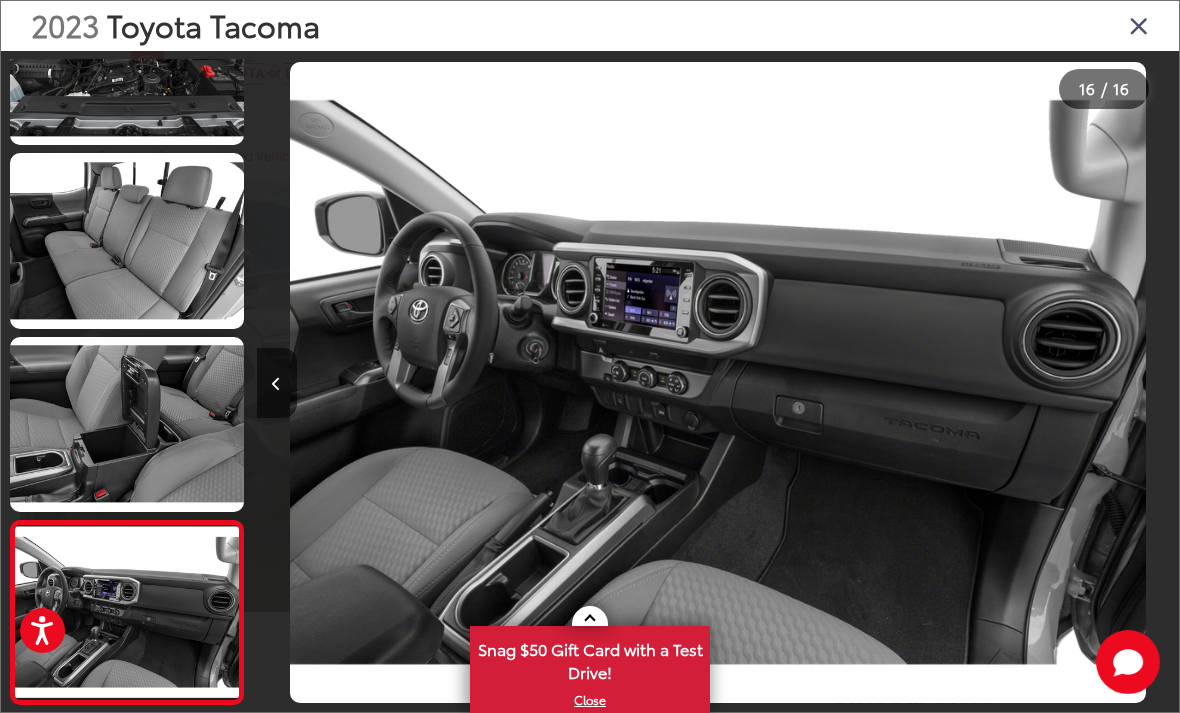 click at bounding box center (1063, 382) 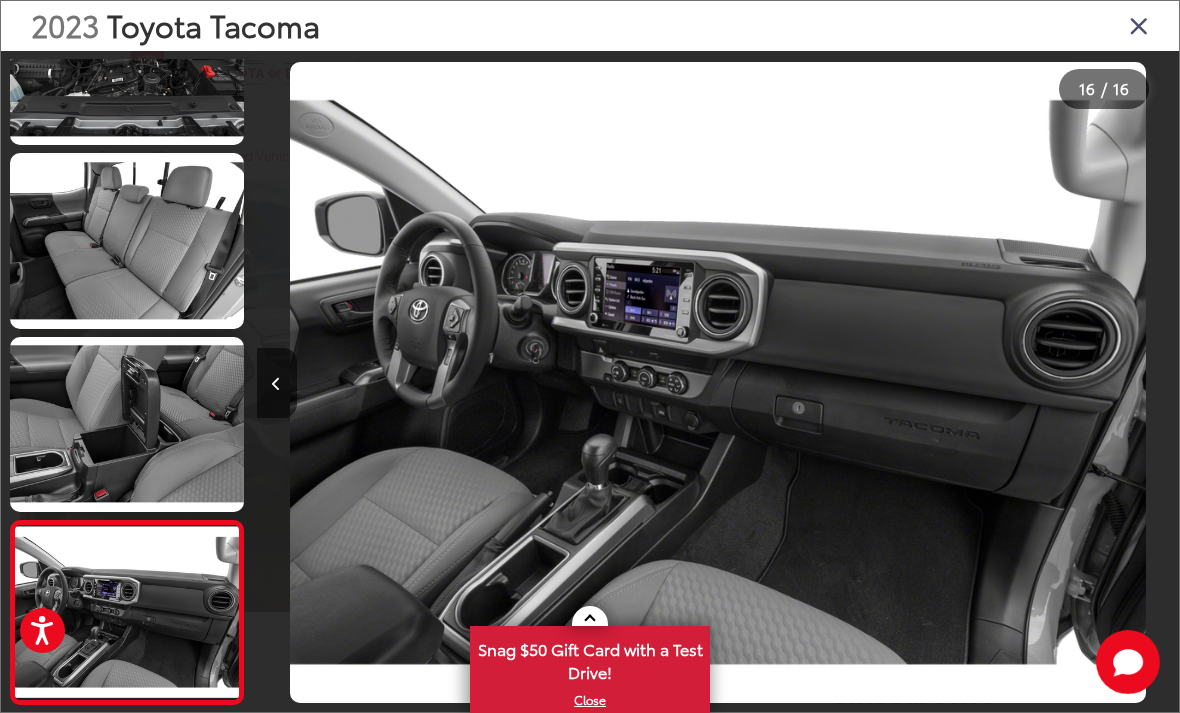 click at bounding box center (1139, 25) 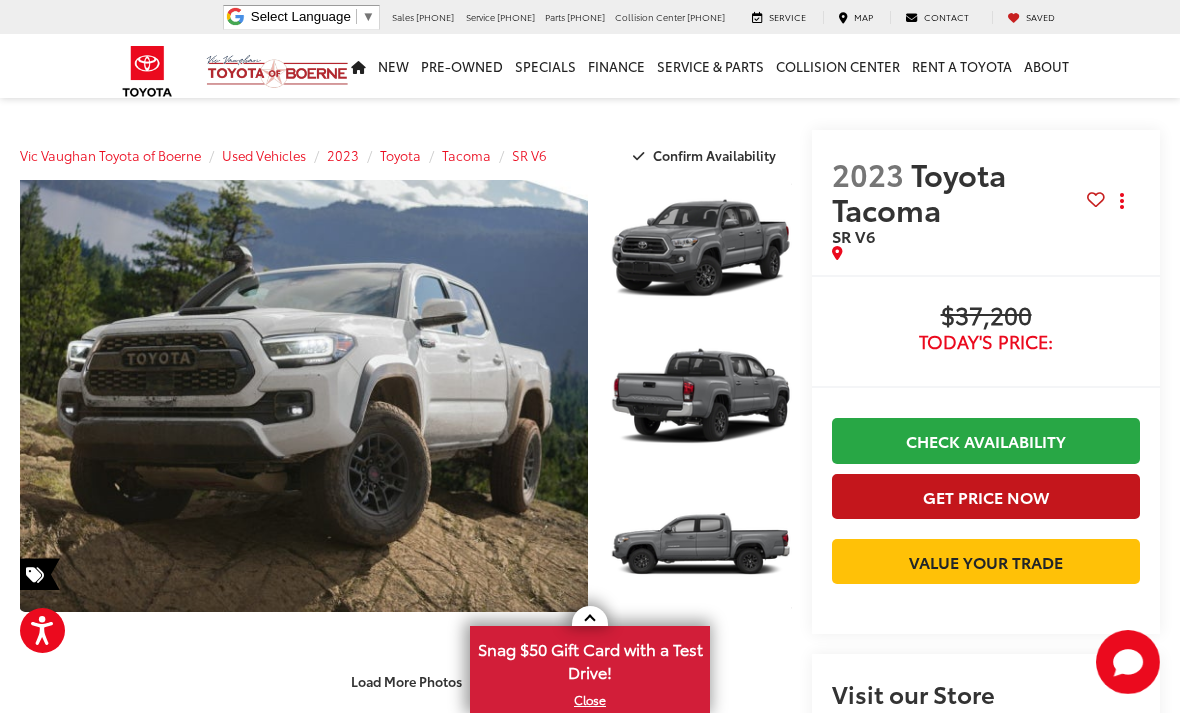 click on "Get Price Now" at bounding box center [986, 496] 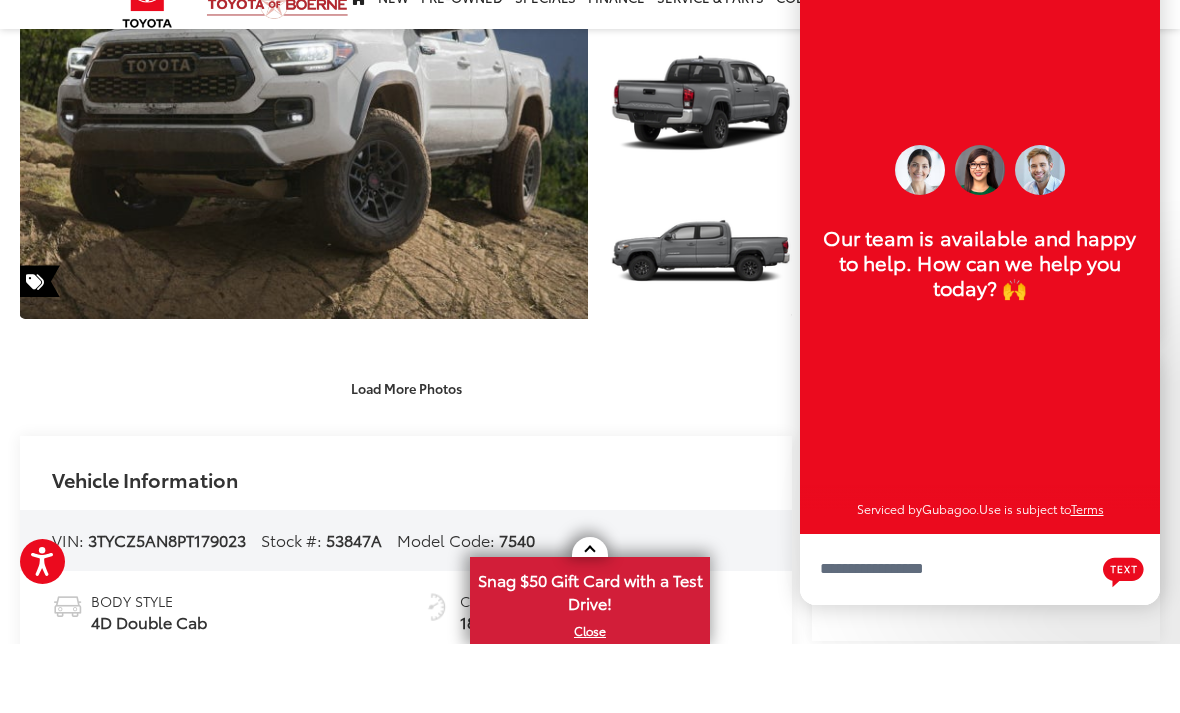 click at bounding box center (1132, 44) 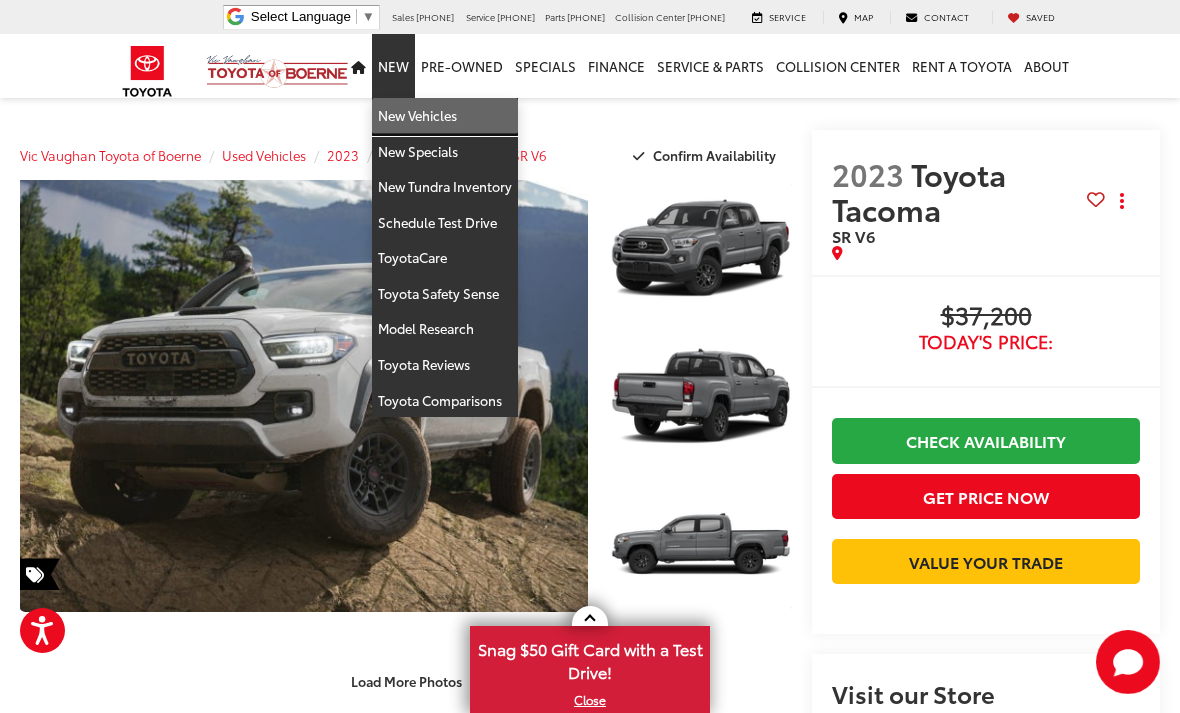 click on "New Vehicles" at bounding box center [445, 116] 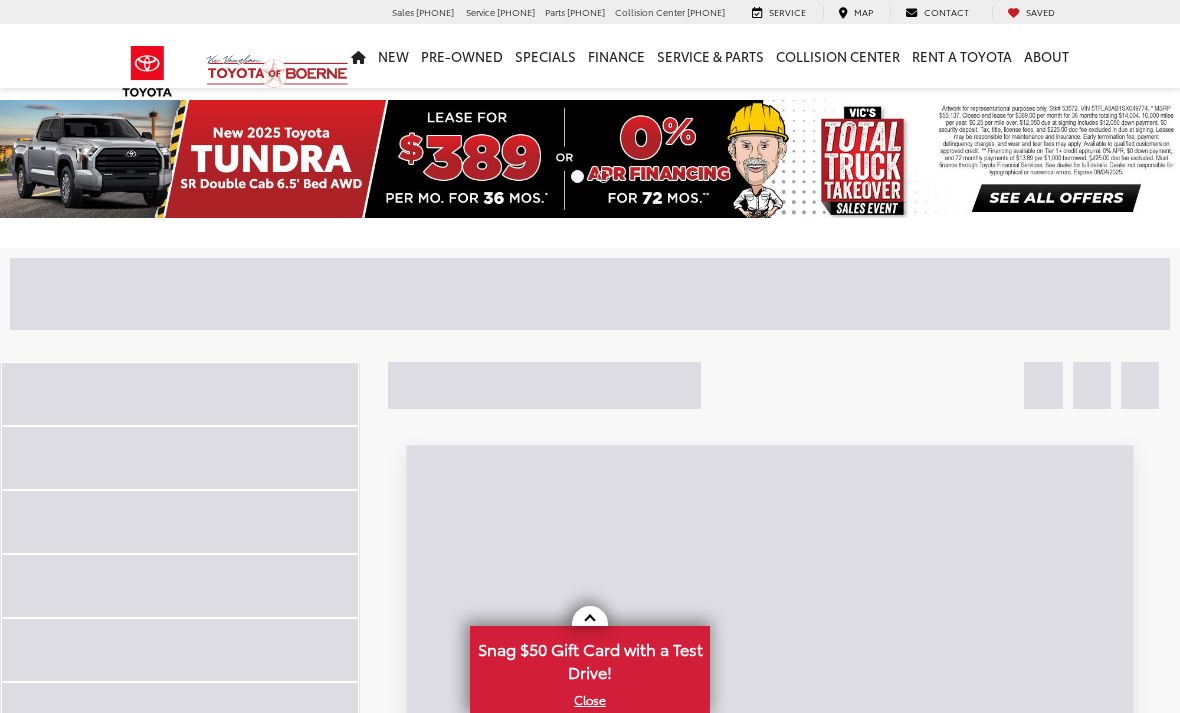 scroll, scrollTop: 0, scrollLeft: 0, axis: both 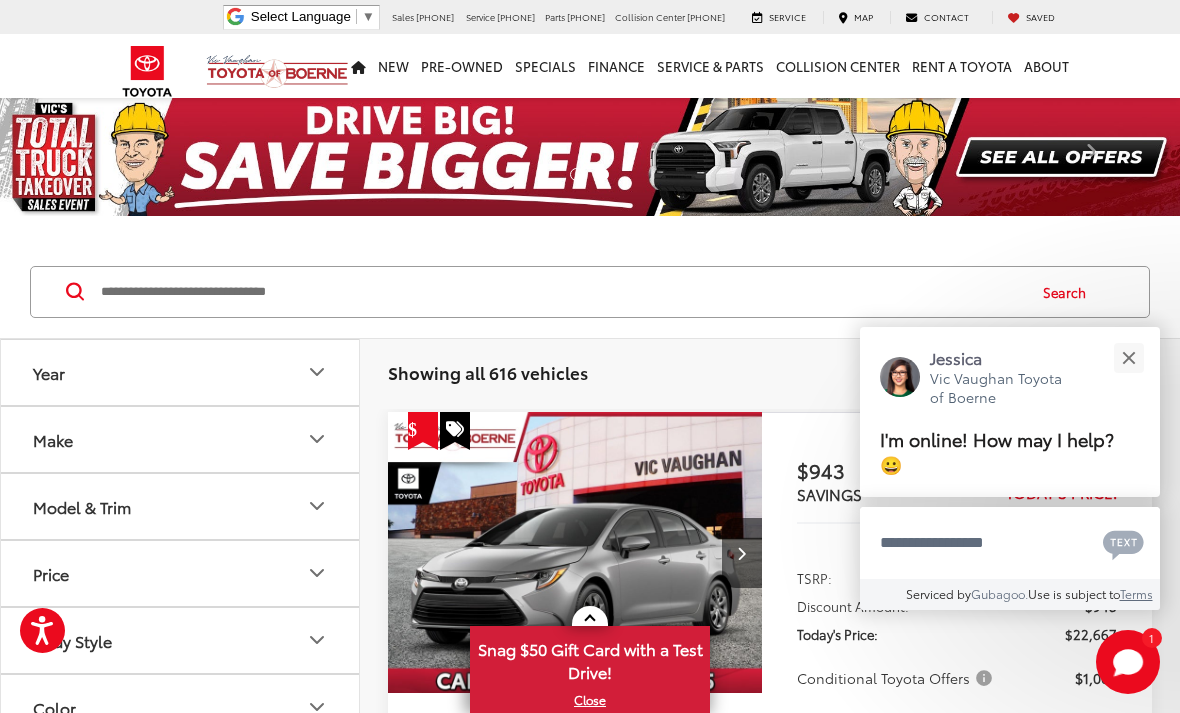click on "Year" at bounding box center [181, 372] 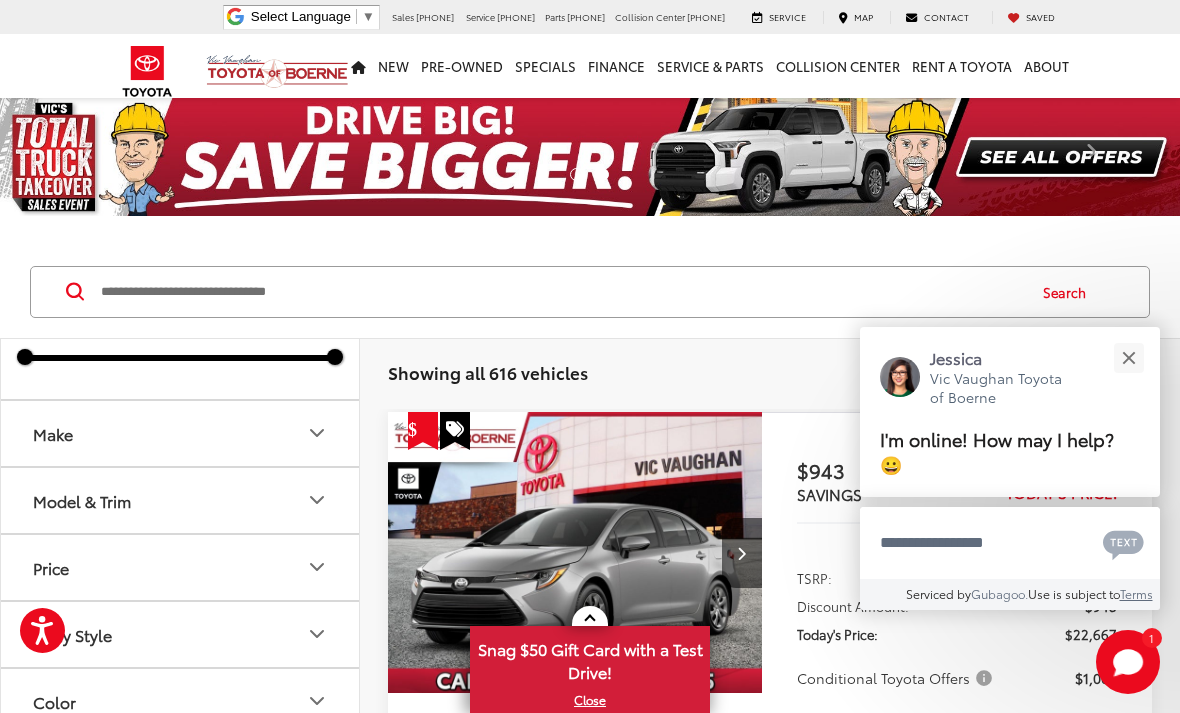 scroll, scrollTop: 131, scrollLeft: 0, axis: vertical 